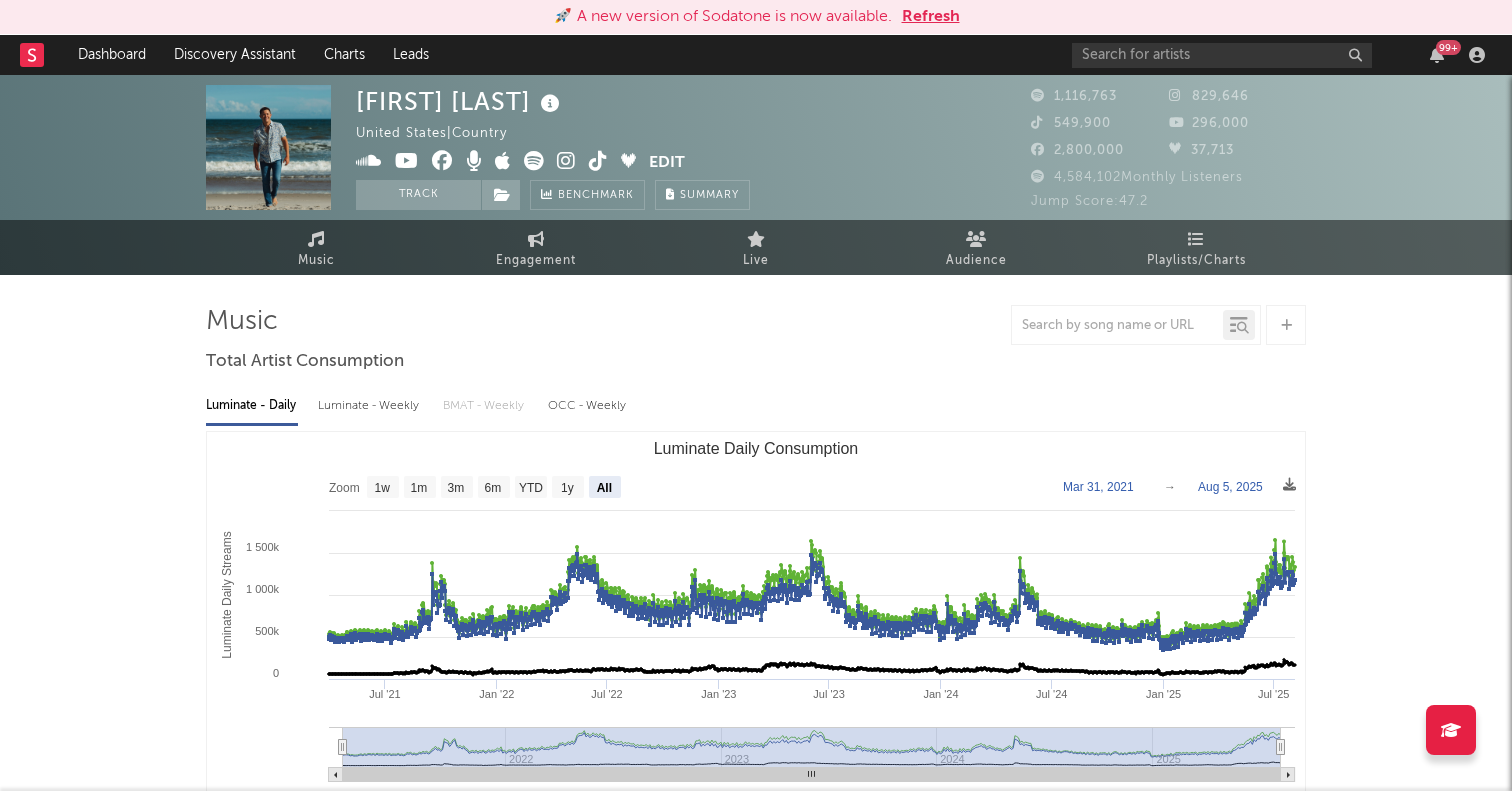 select on "All" 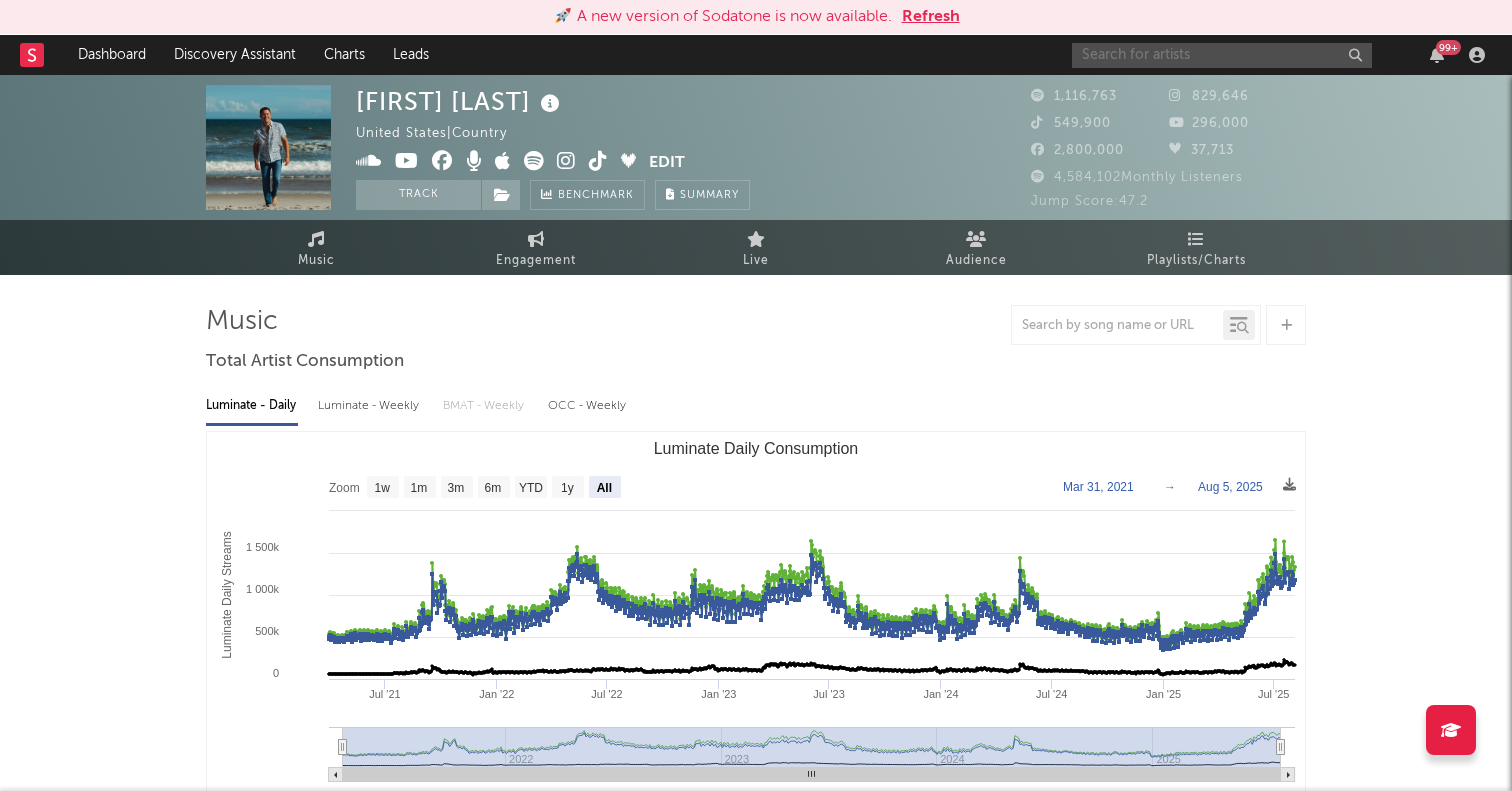 scroll, scrollTop: 0, scrollLeft: 0, axis: both 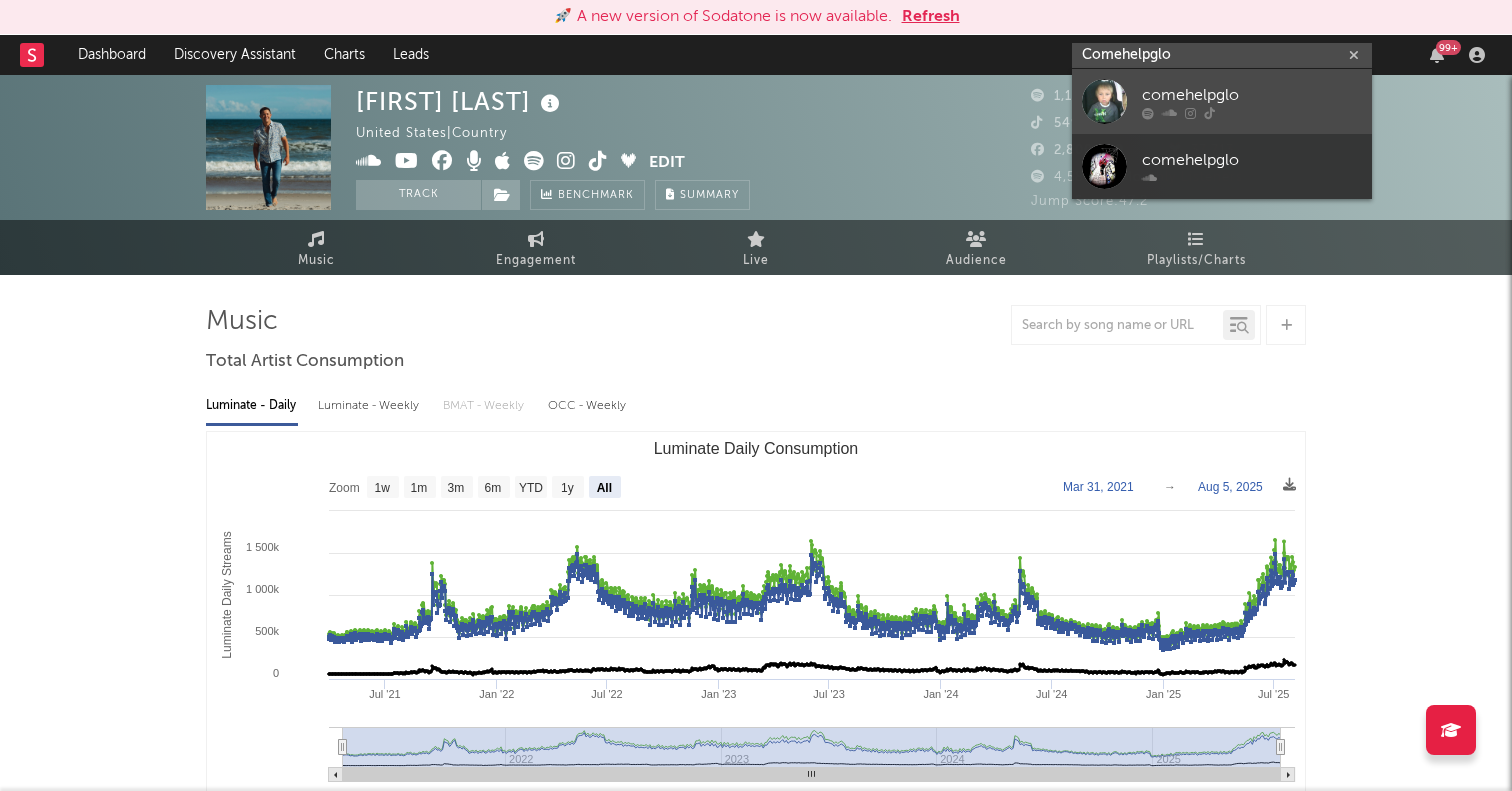 type on "Comehelpglo" 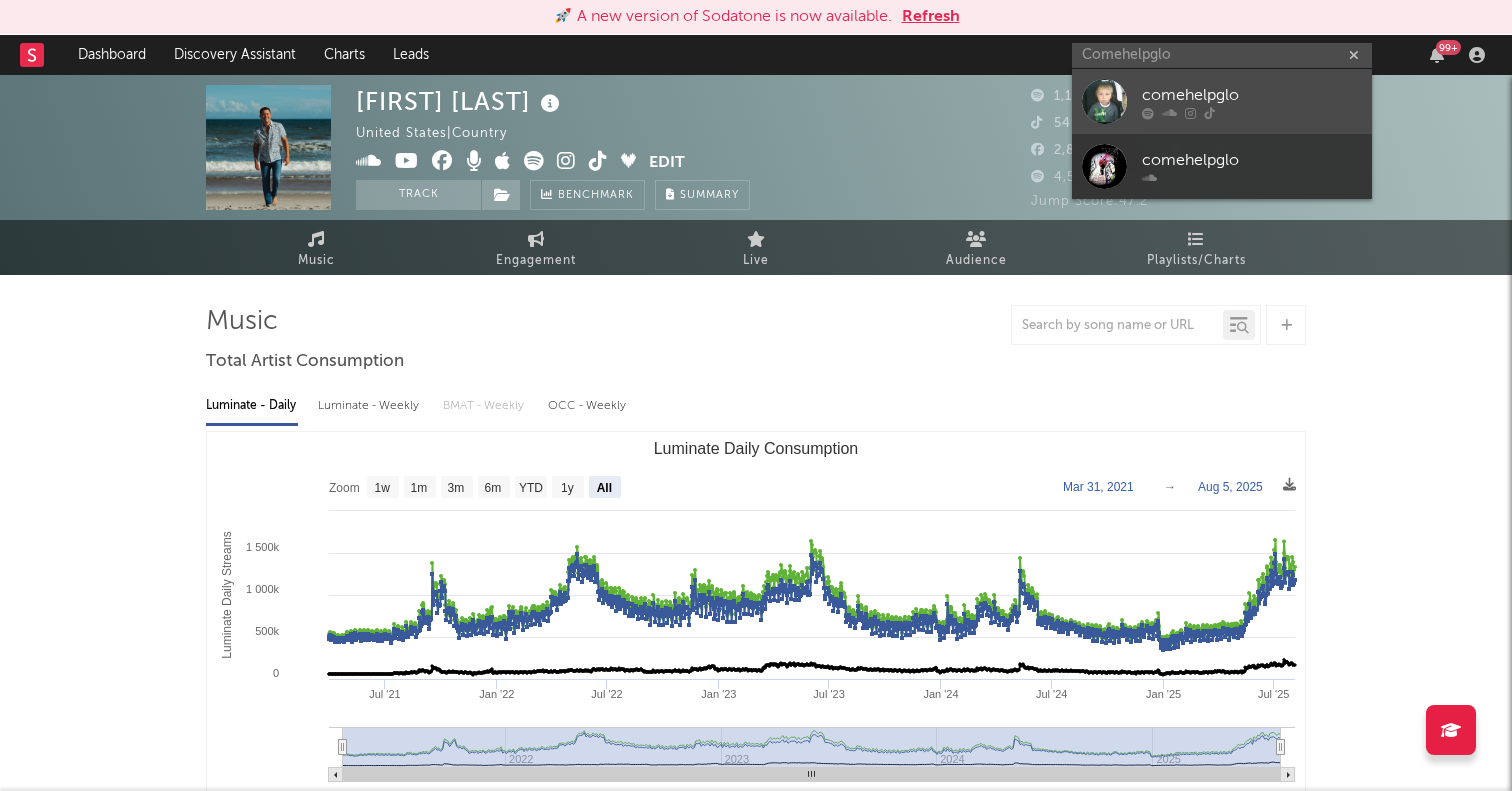 click at bounding box center [1104, 101] 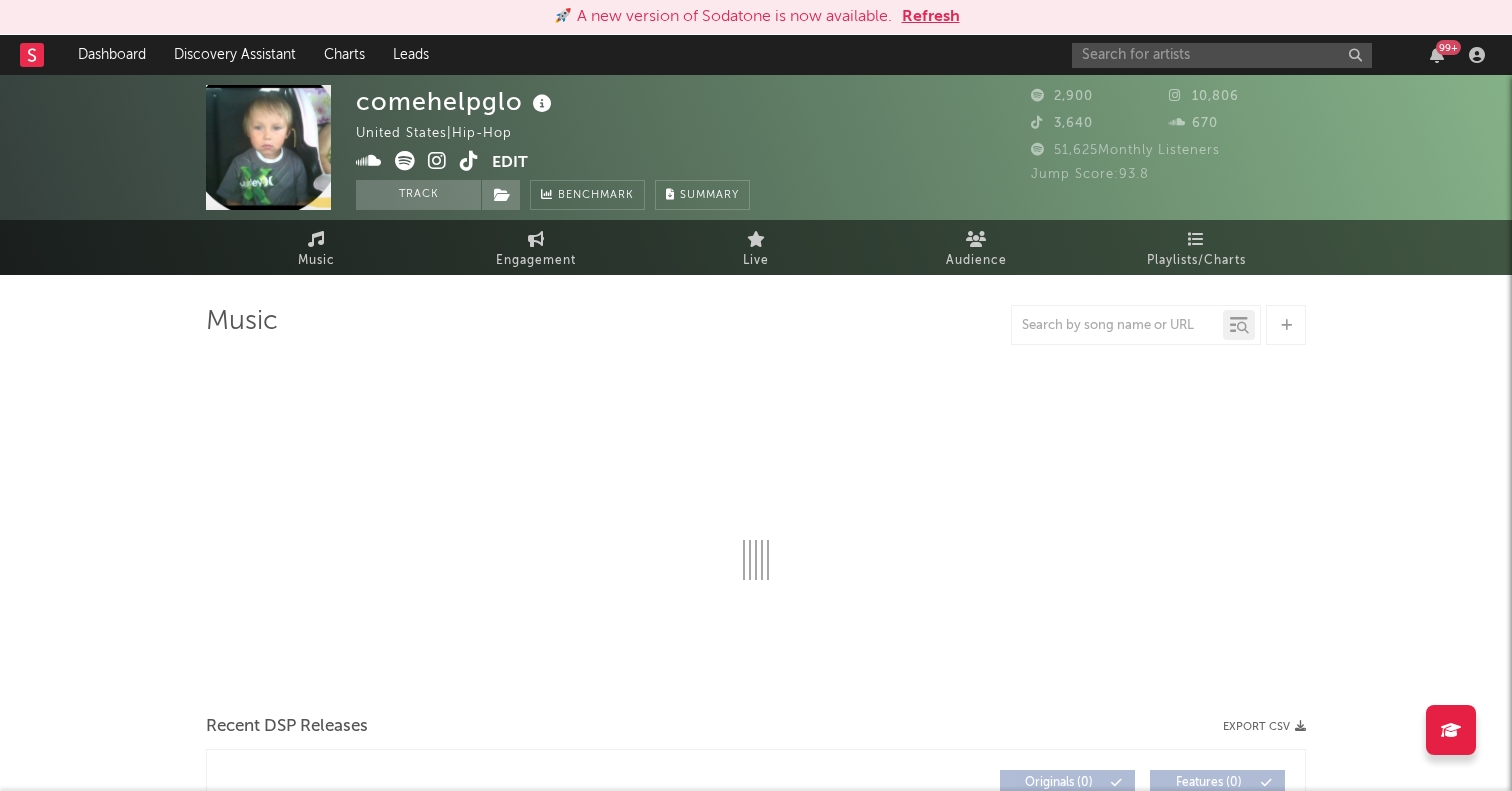 select on "1w" 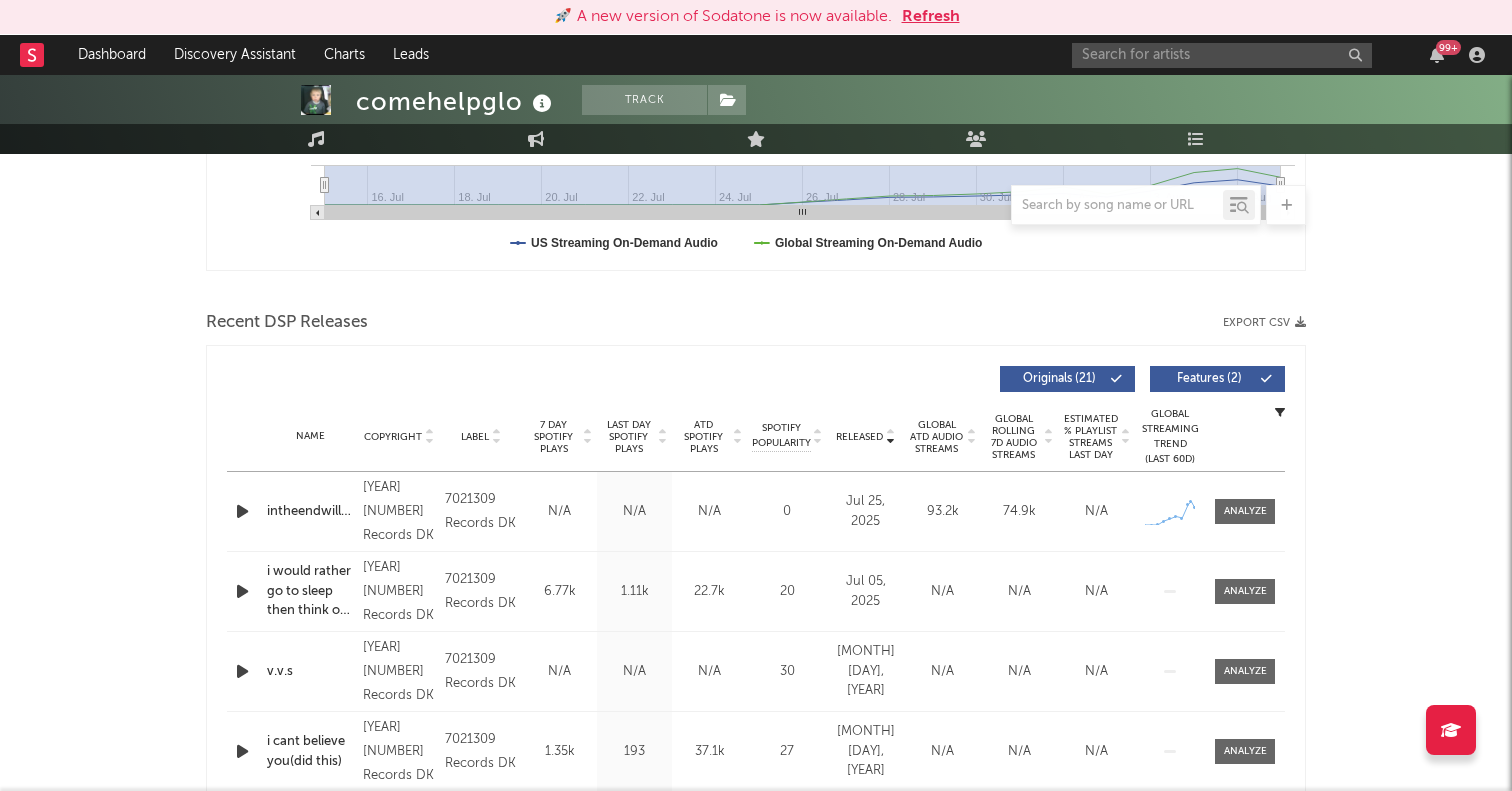 scroll, scrollTop: 0, scrollLeft: 0, axis: both 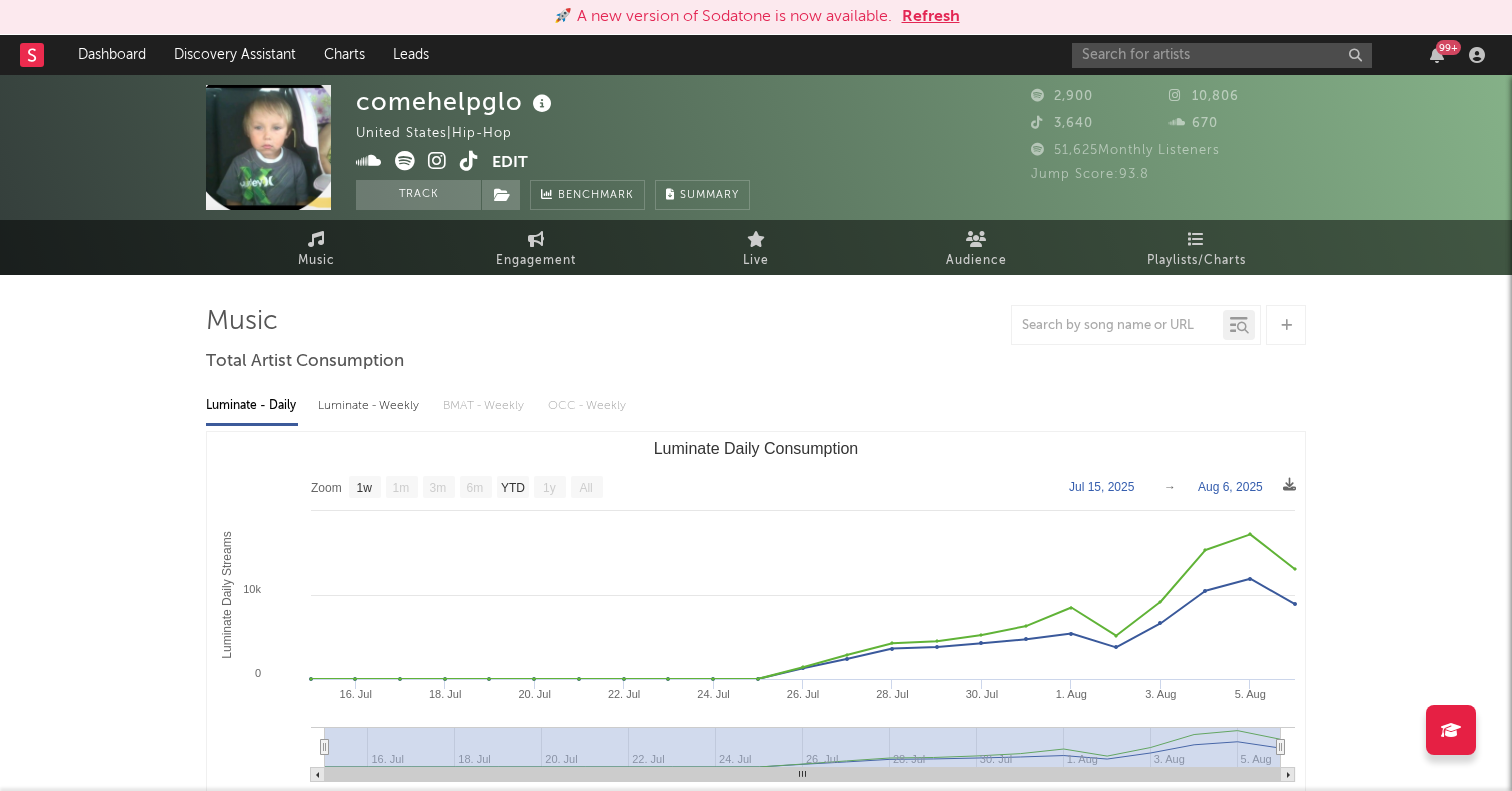 click at bounding box center (405, 161) 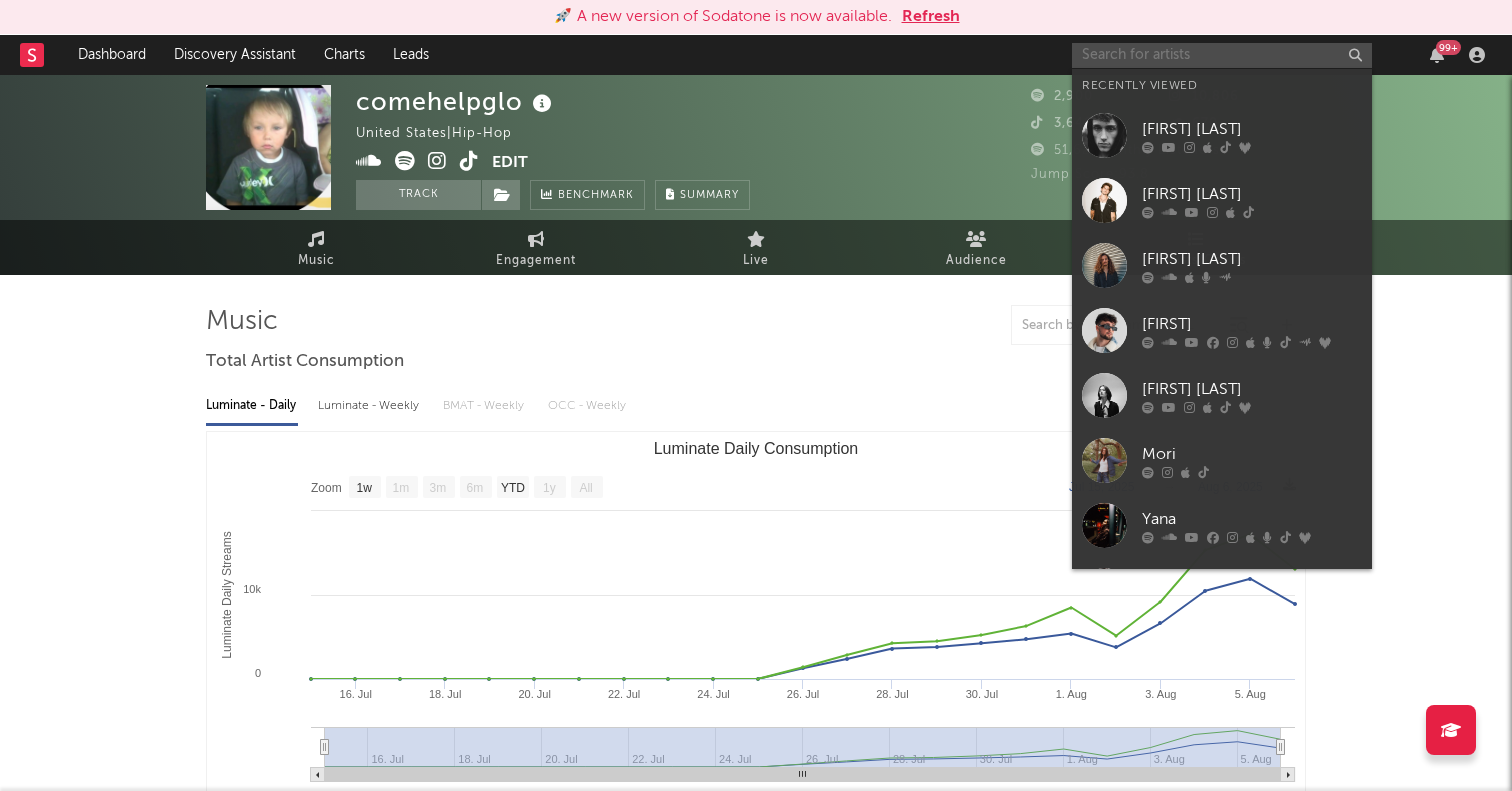 click at bounding box center (1222, 55) 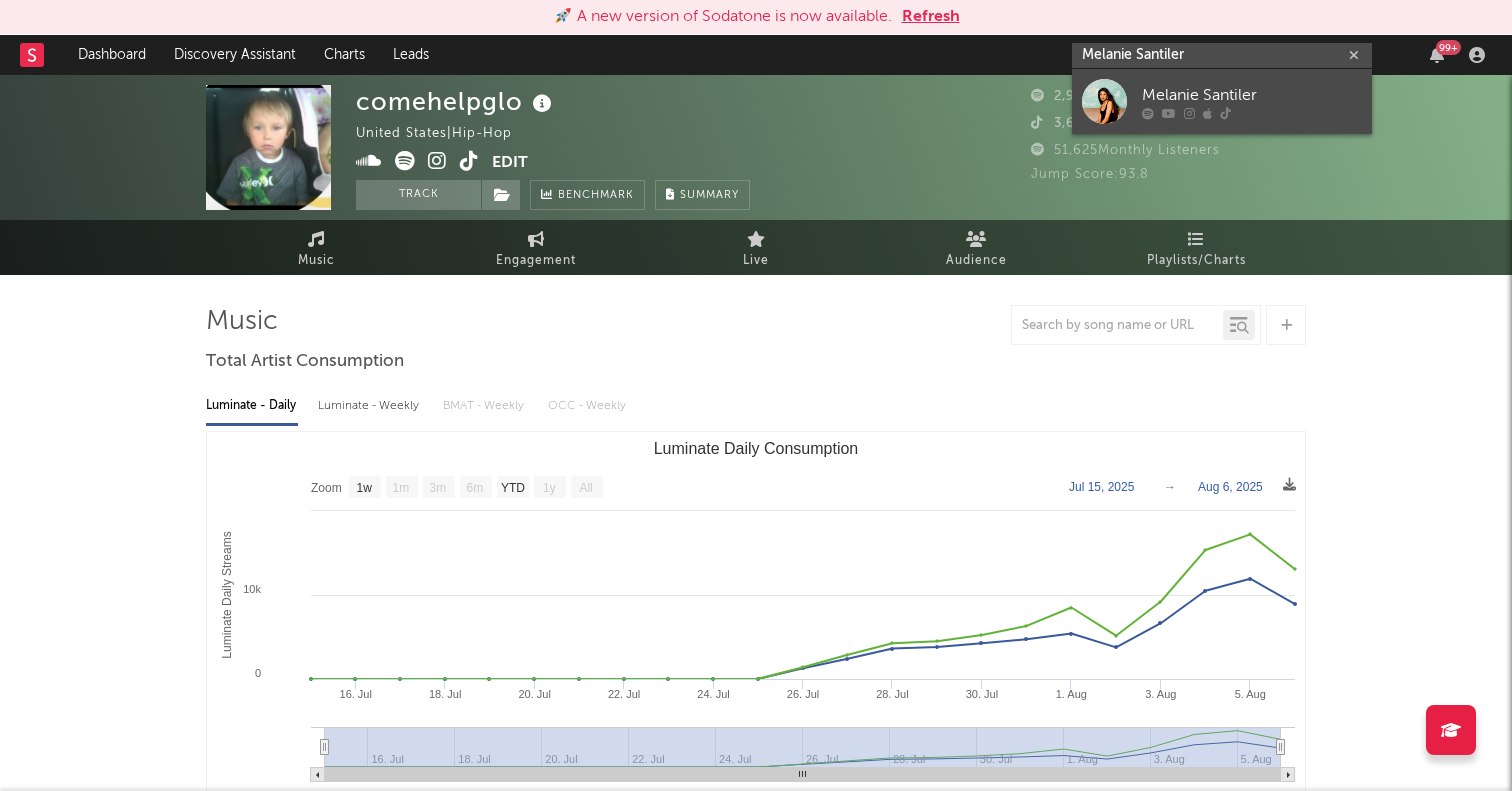 type on "Melanie Santiler" 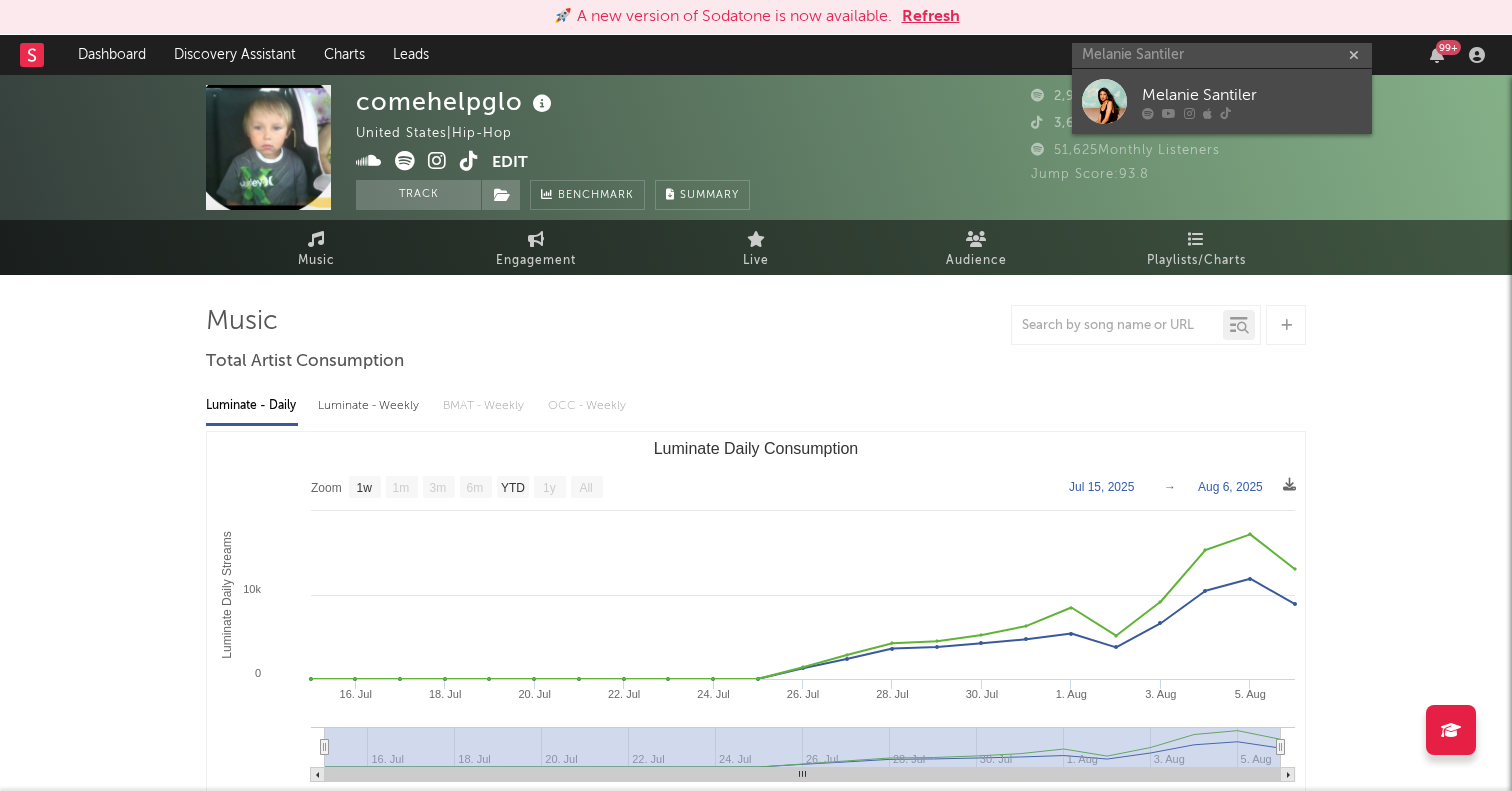 click at bounding box center (1104, 101) 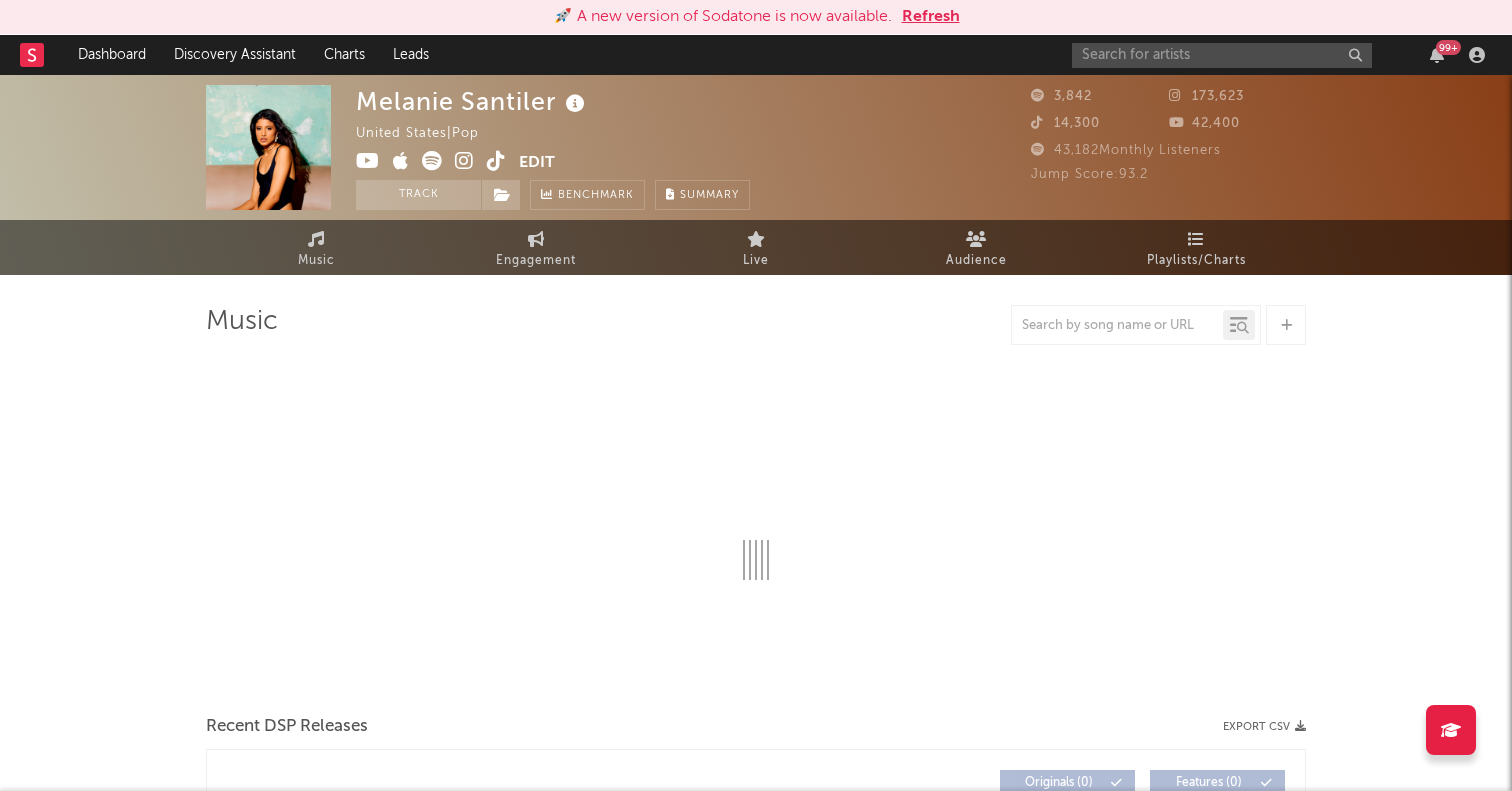 select on "1w" 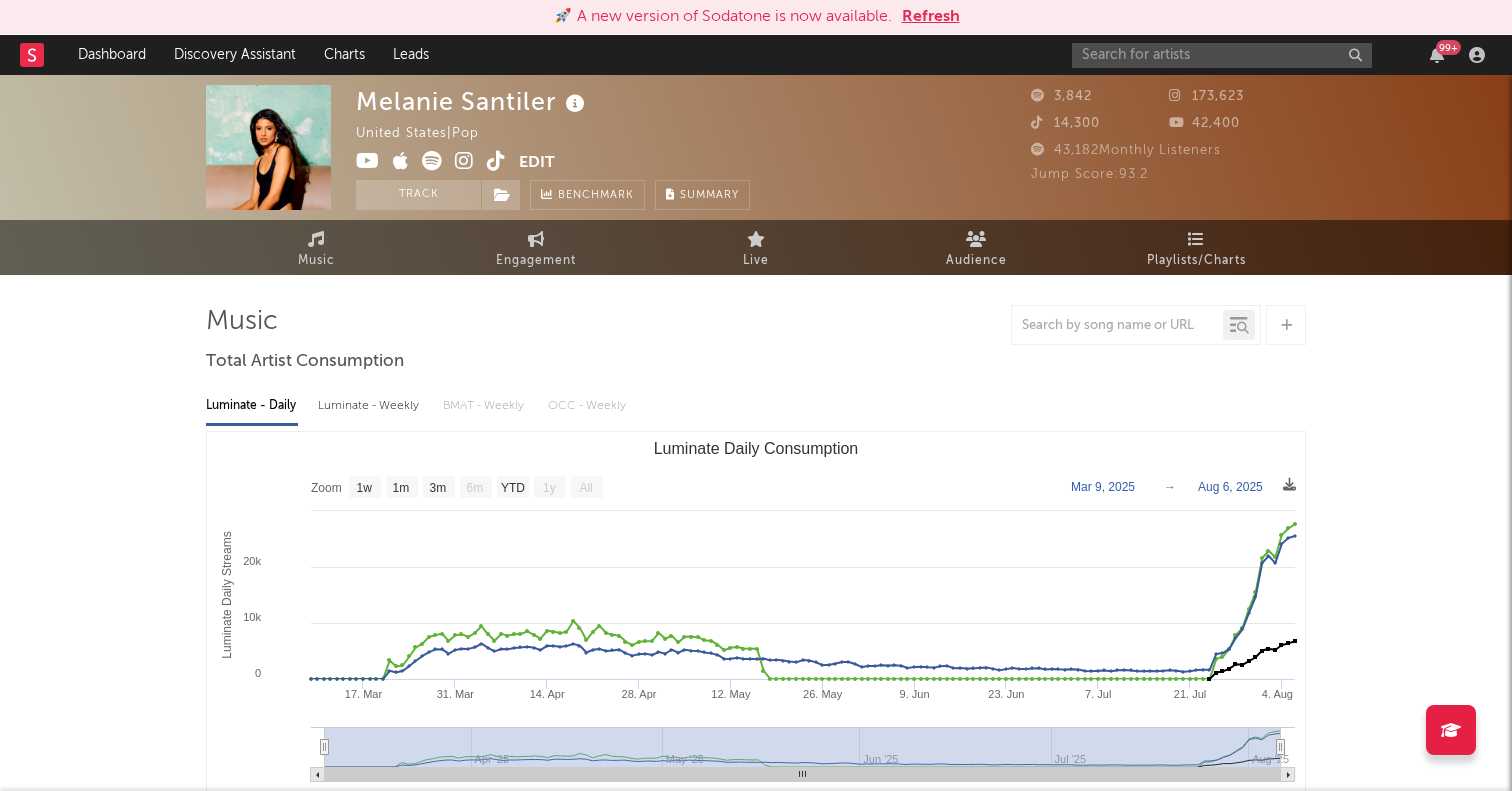 click at bounding box center [464, 161] 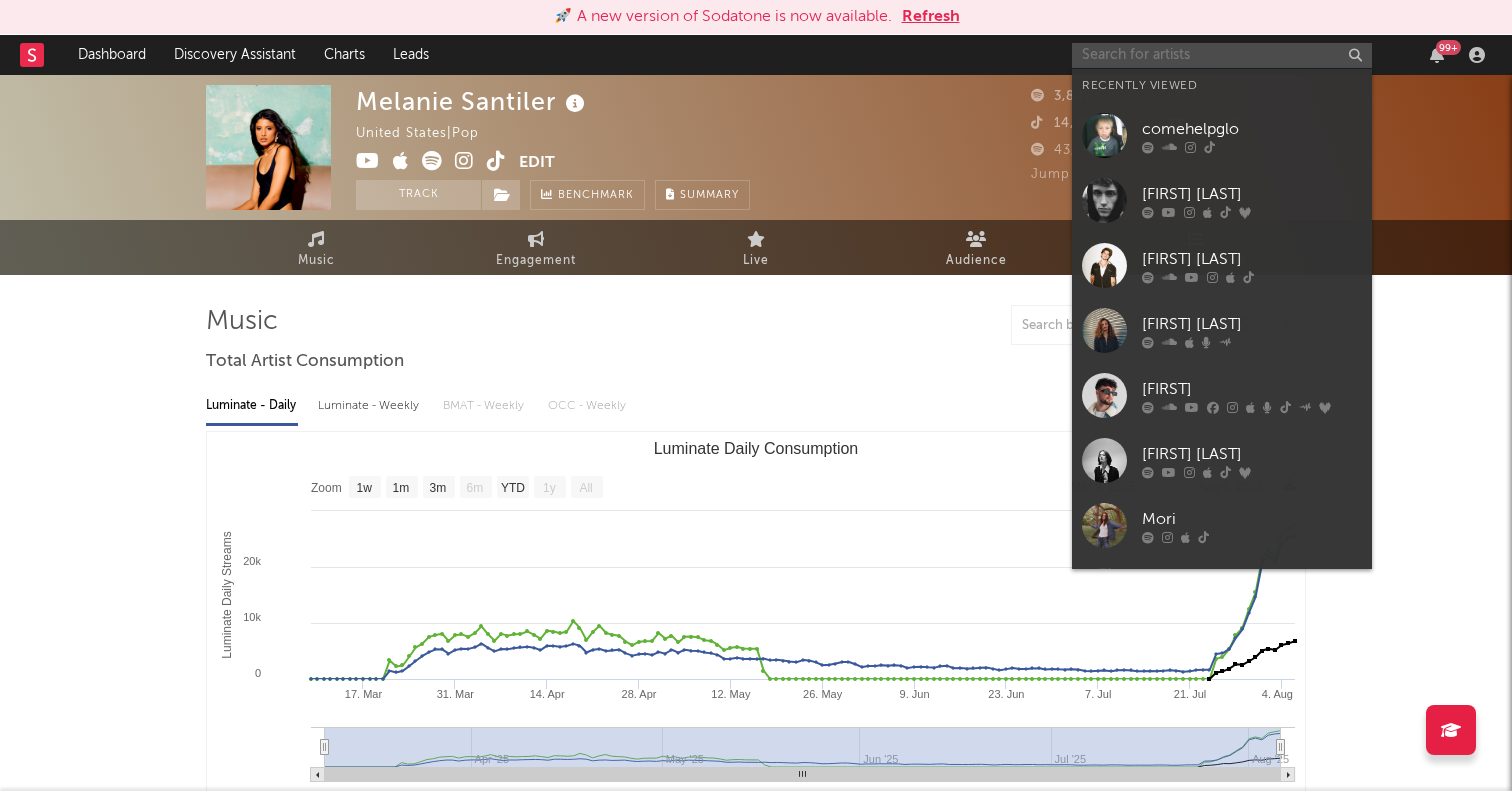 click at bounding box center [1222, 55] 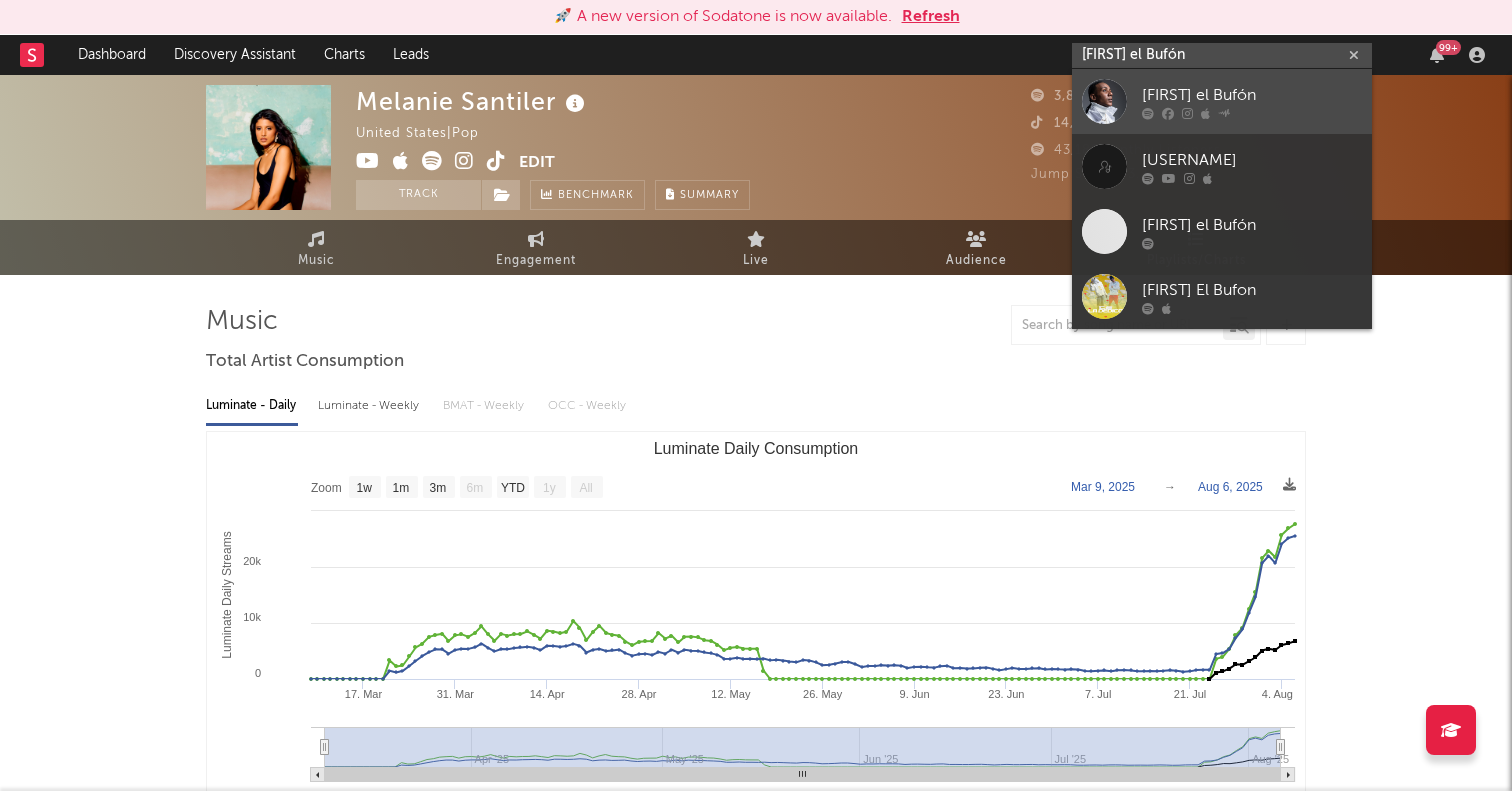 type on "[FIRST] el Bufón" 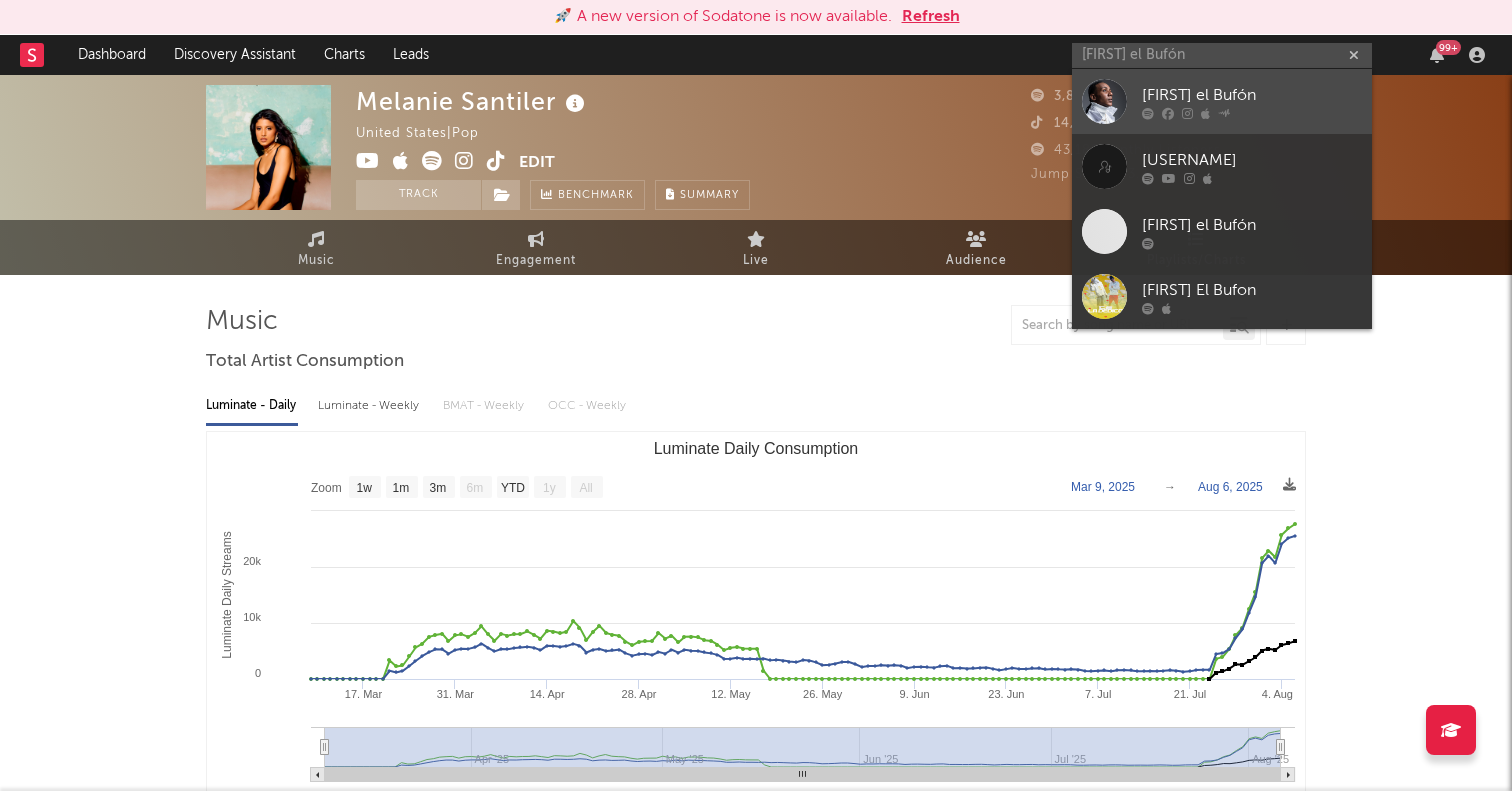 click at bounding box center [1104, 101] 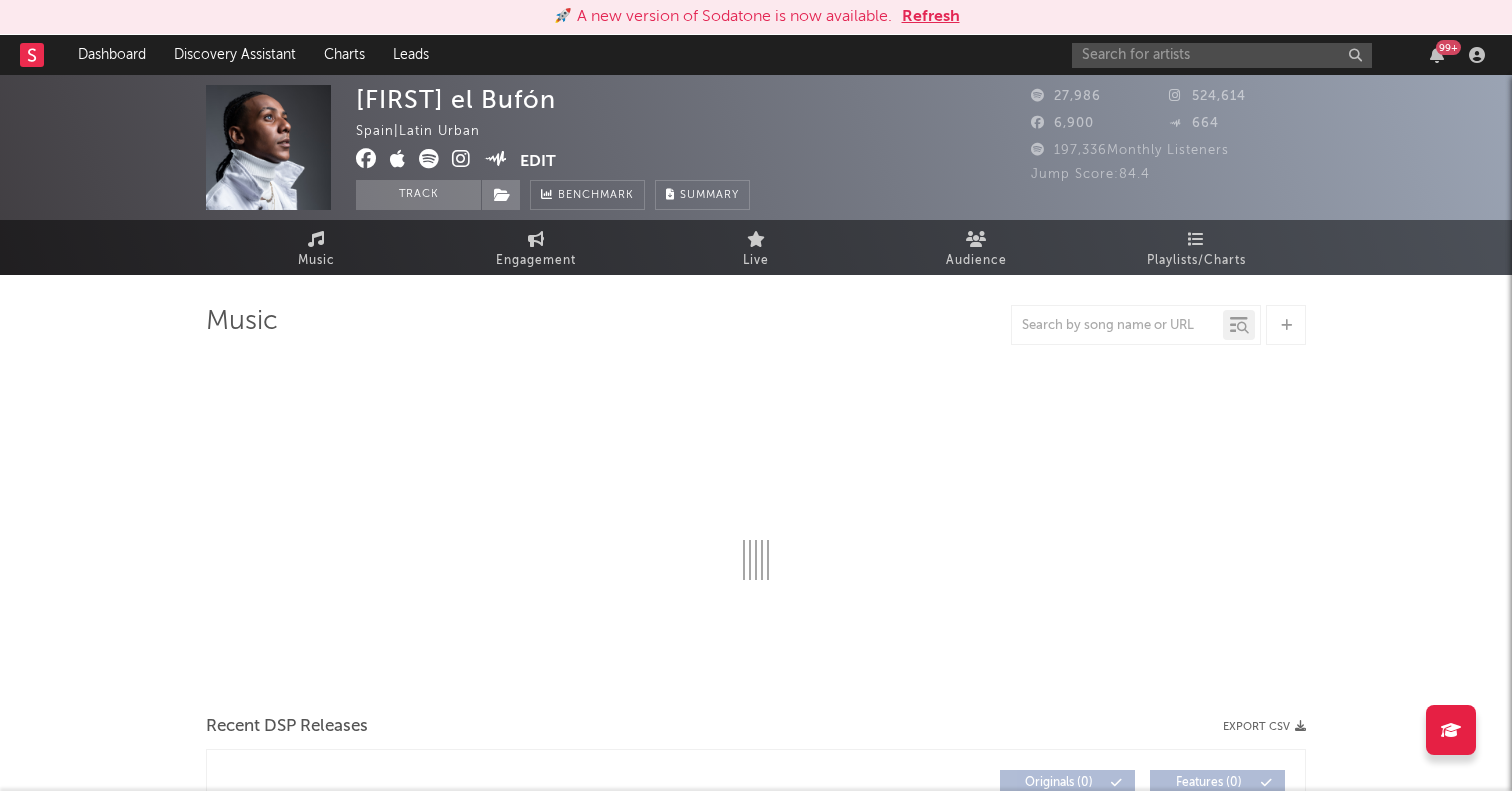 select on "6m" 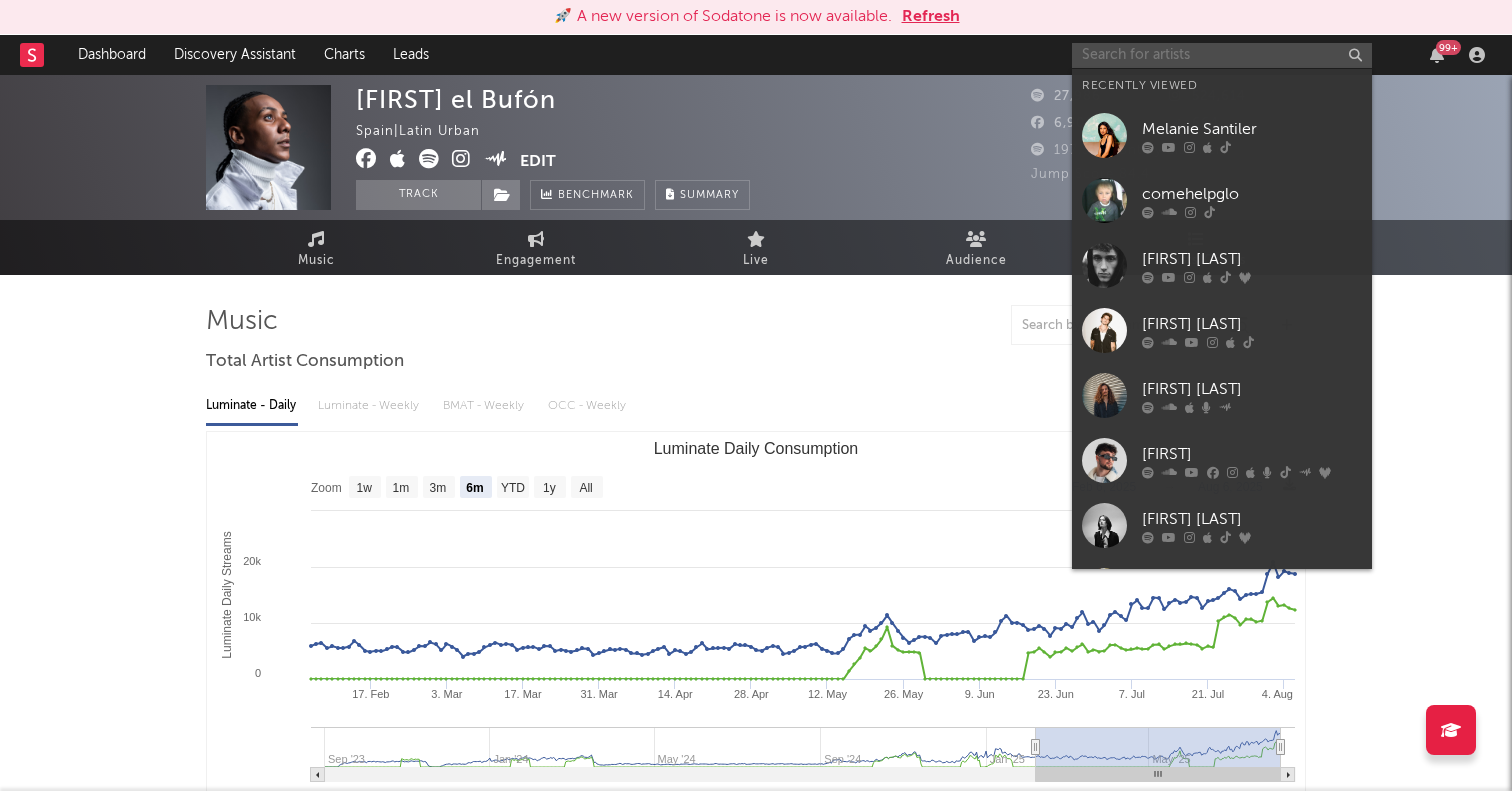 click at bounding box center (1222, 55) 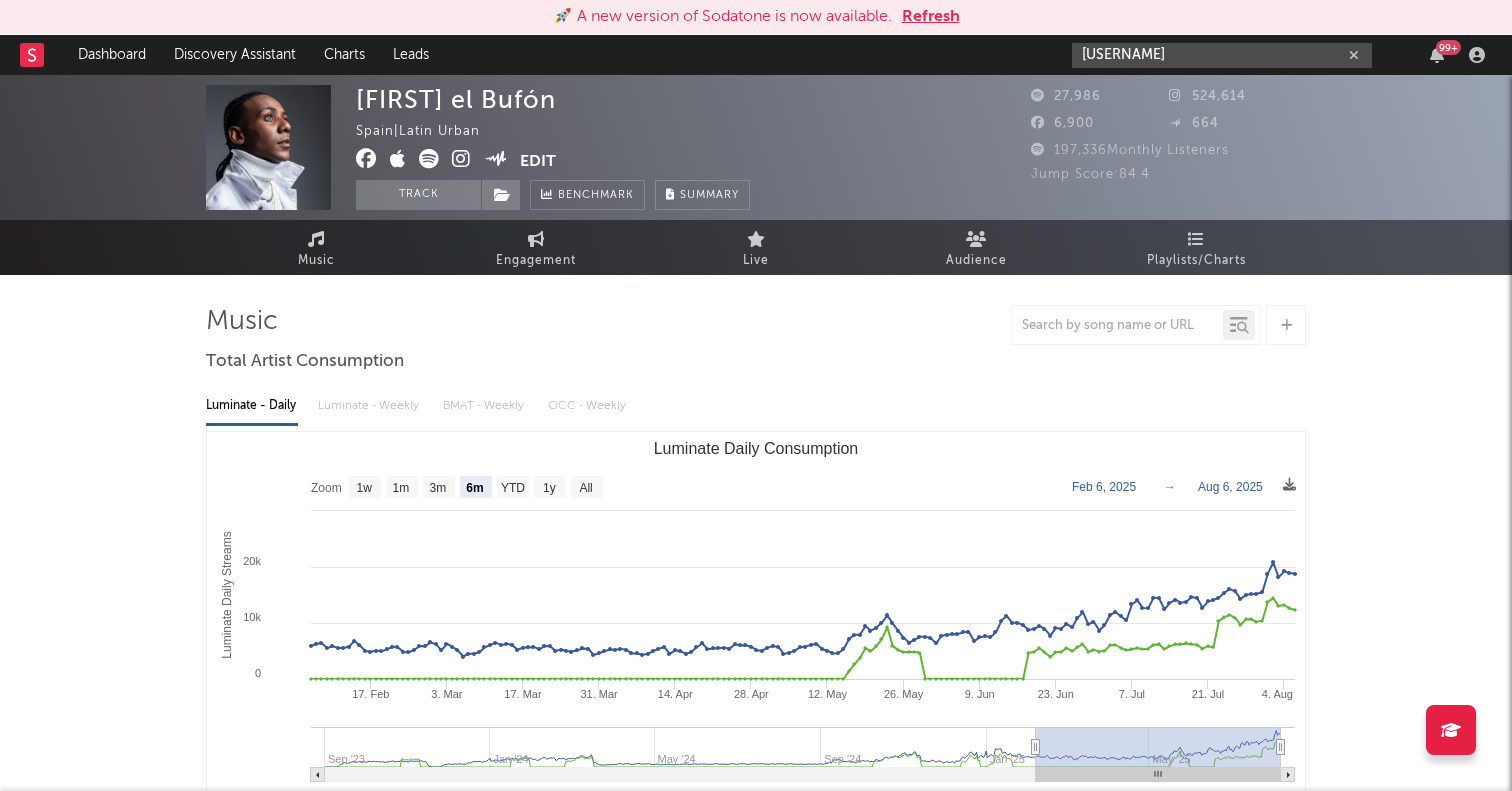 type on "[USERNAME]" 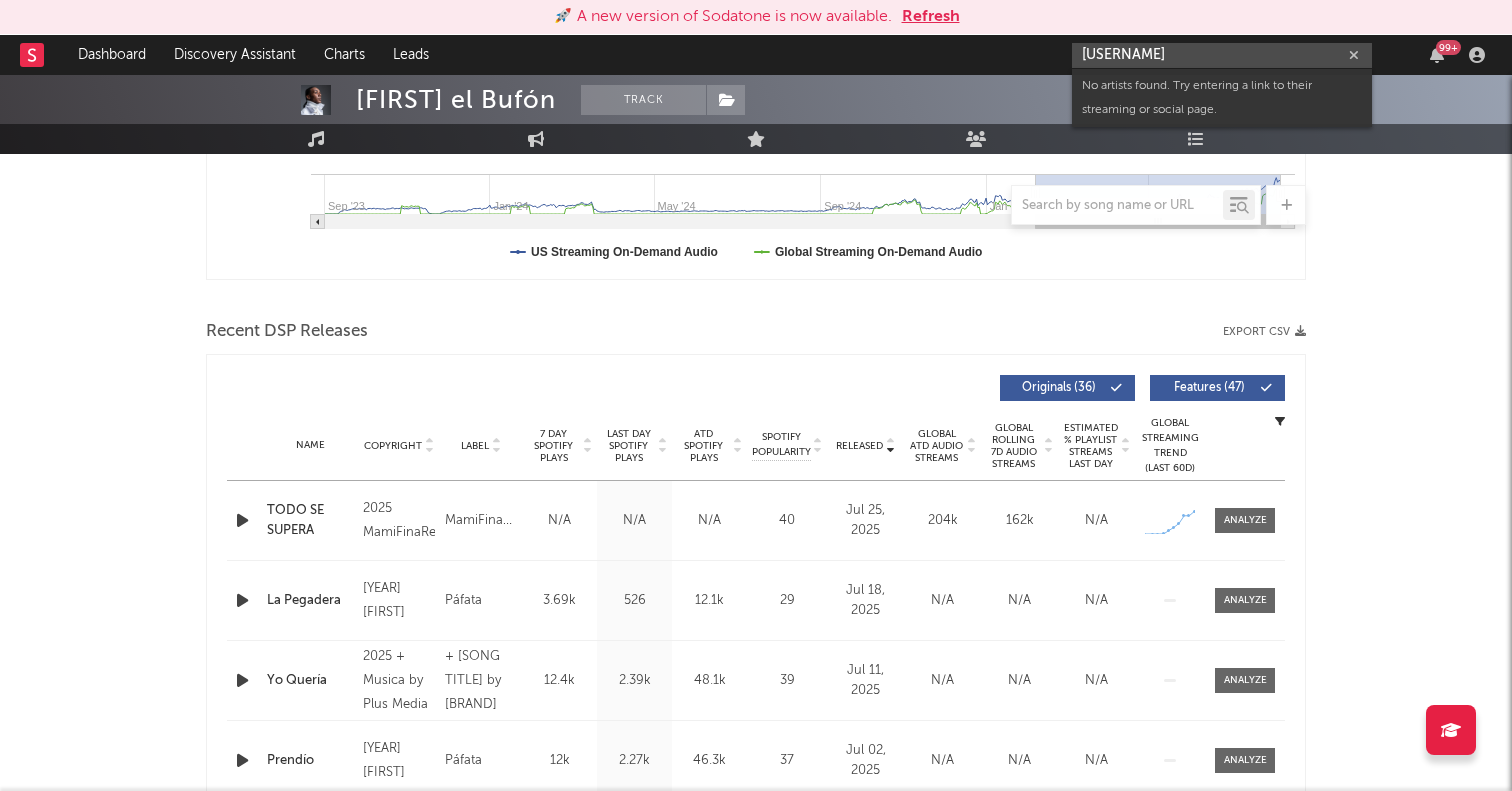 scroll, scrollTop: 579, scrollLeft: 0, axis: vertical 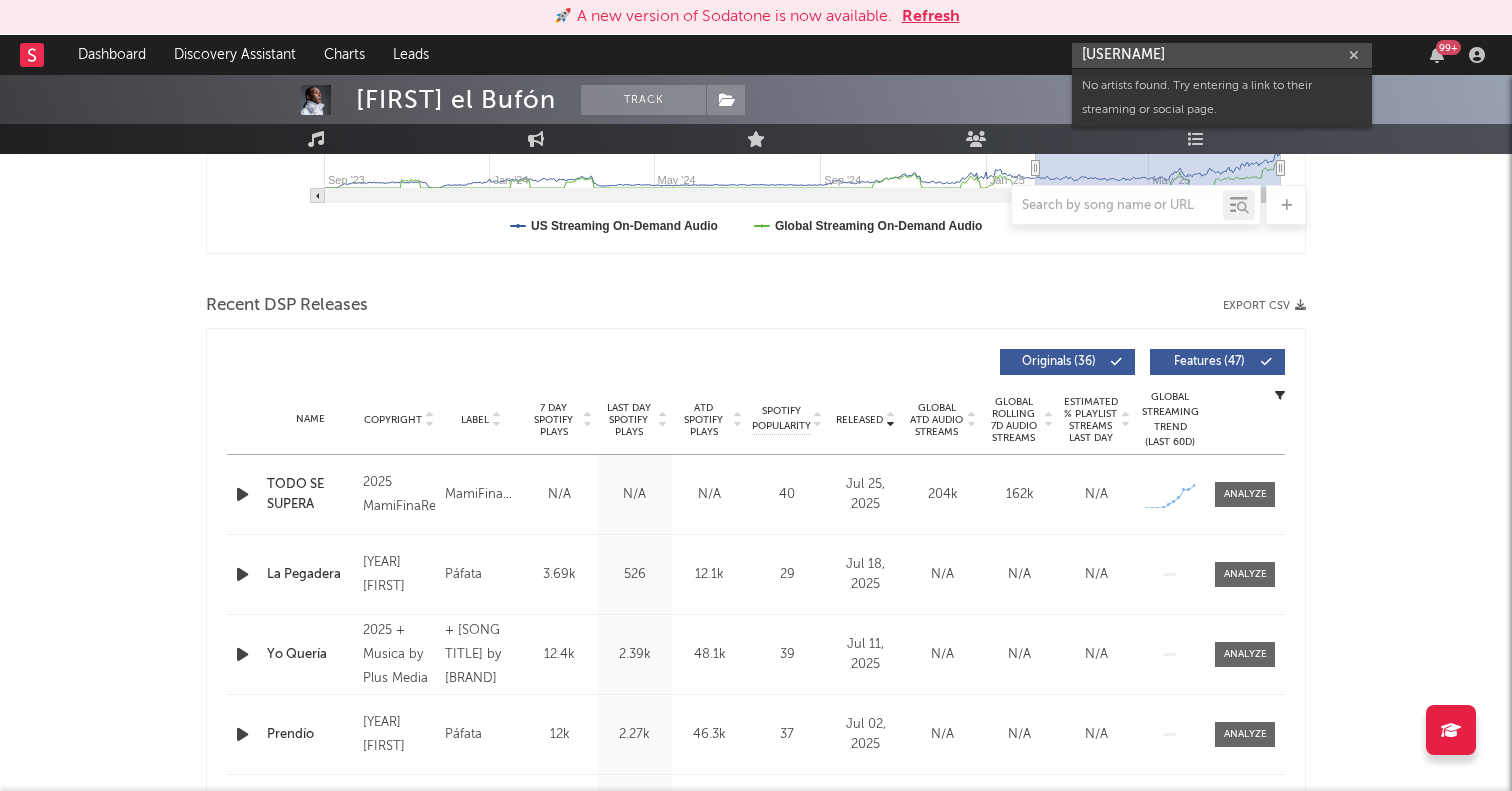 click at bounding box center (242, 494) 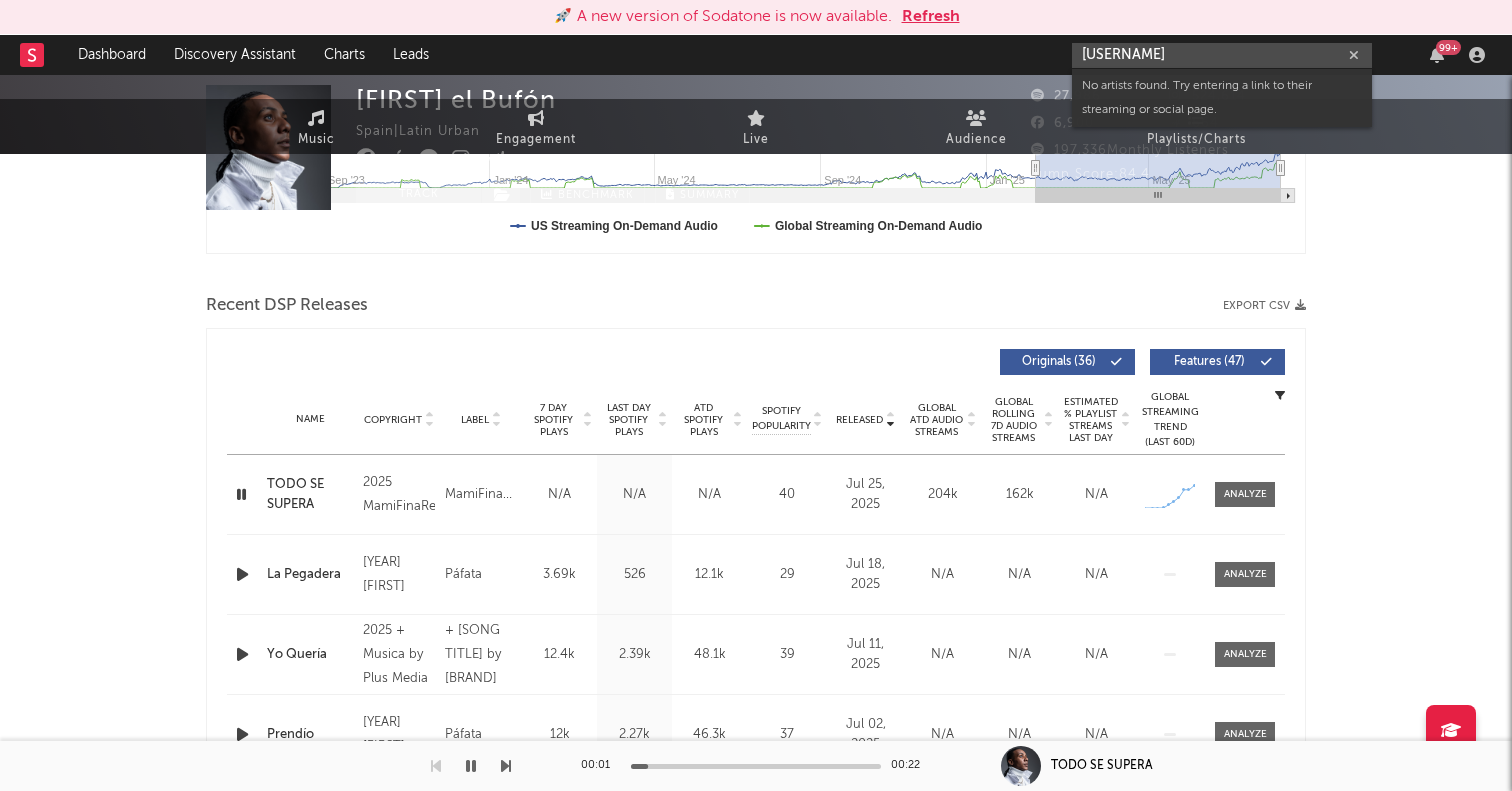 scroll, scrollTop: 0, scrollLeft: 0, axis: both 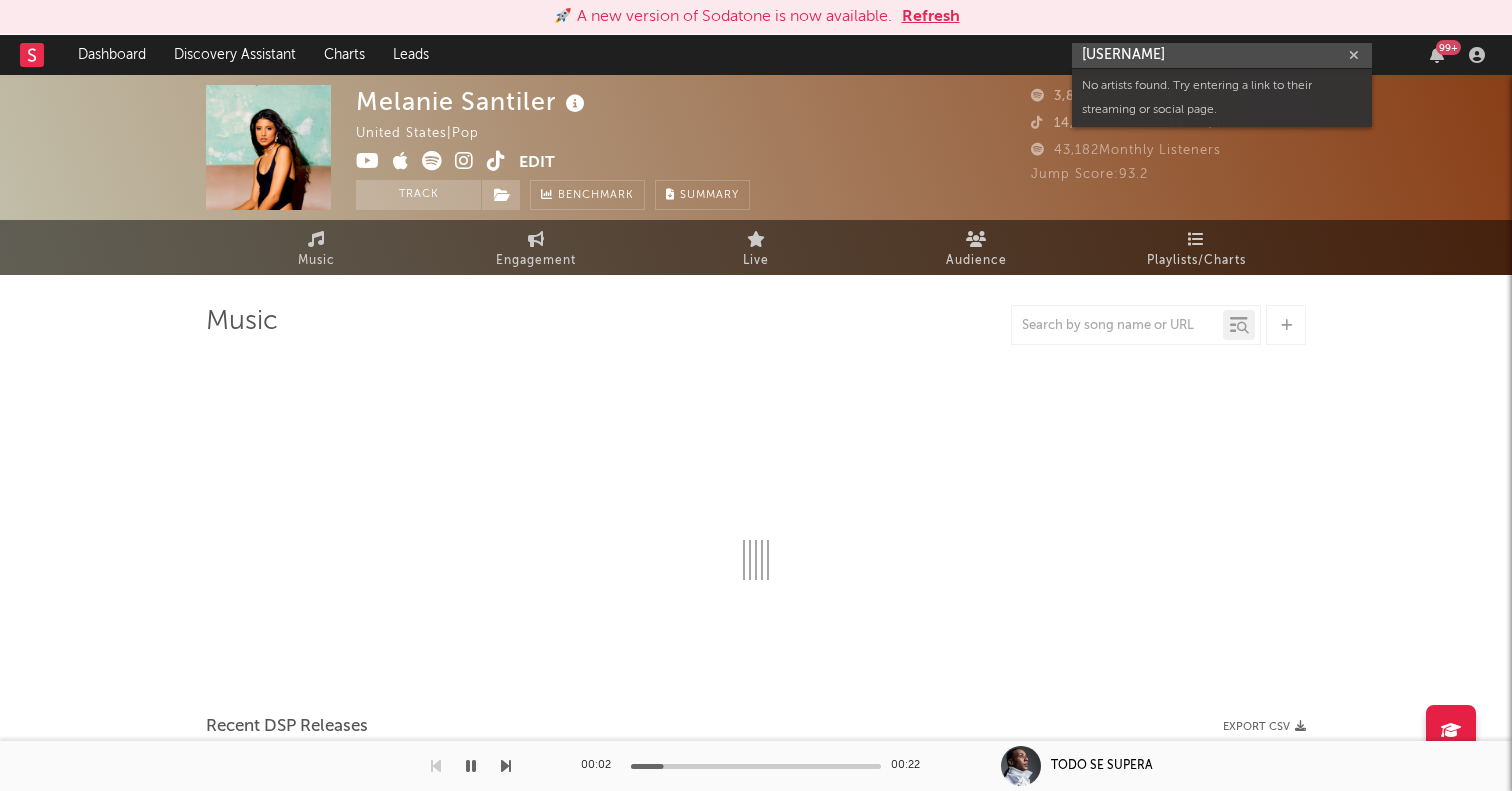 select on "1w" 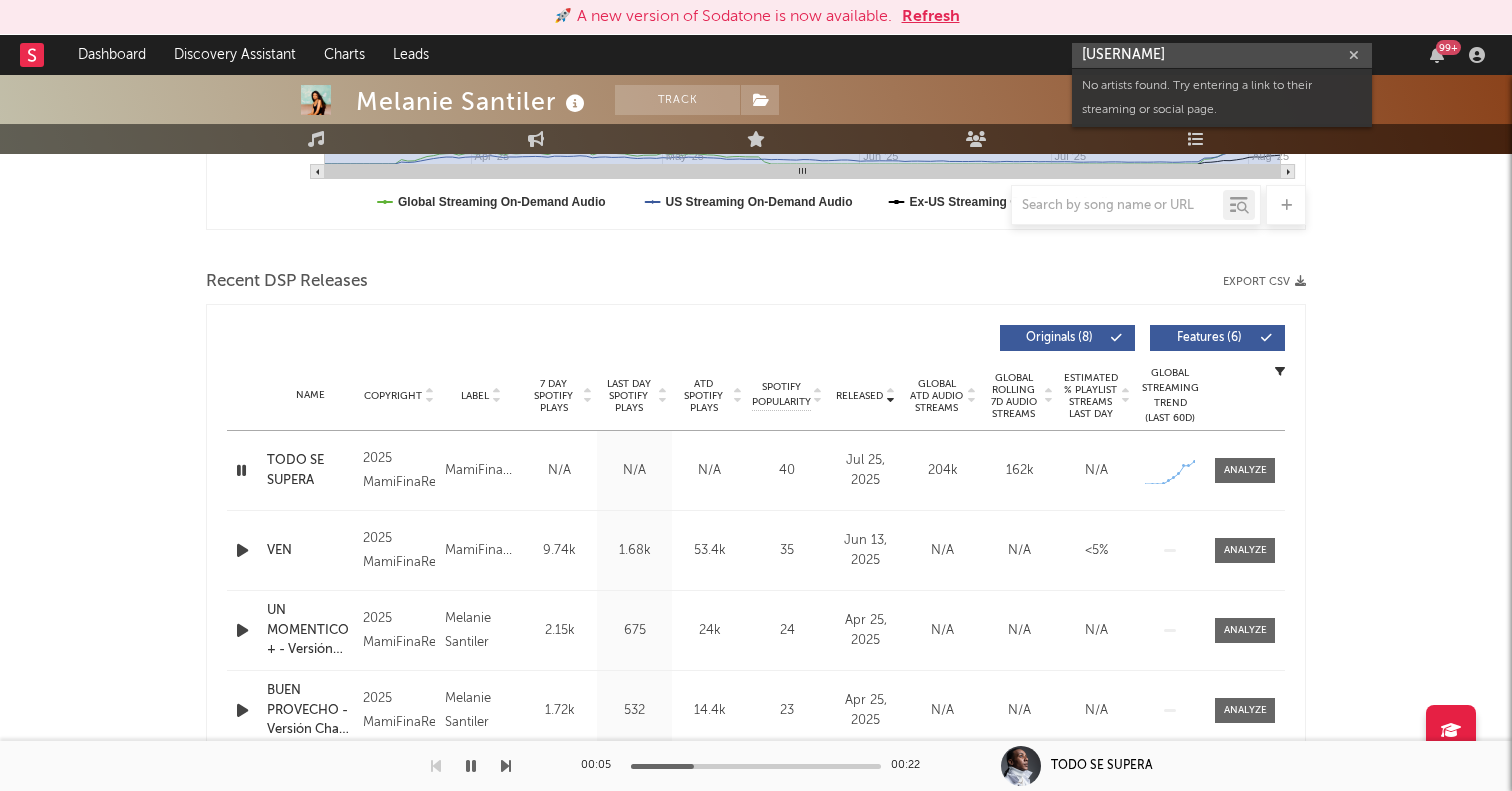 scroll, scrollTop: 0, scrollLeft: 0, axis: both 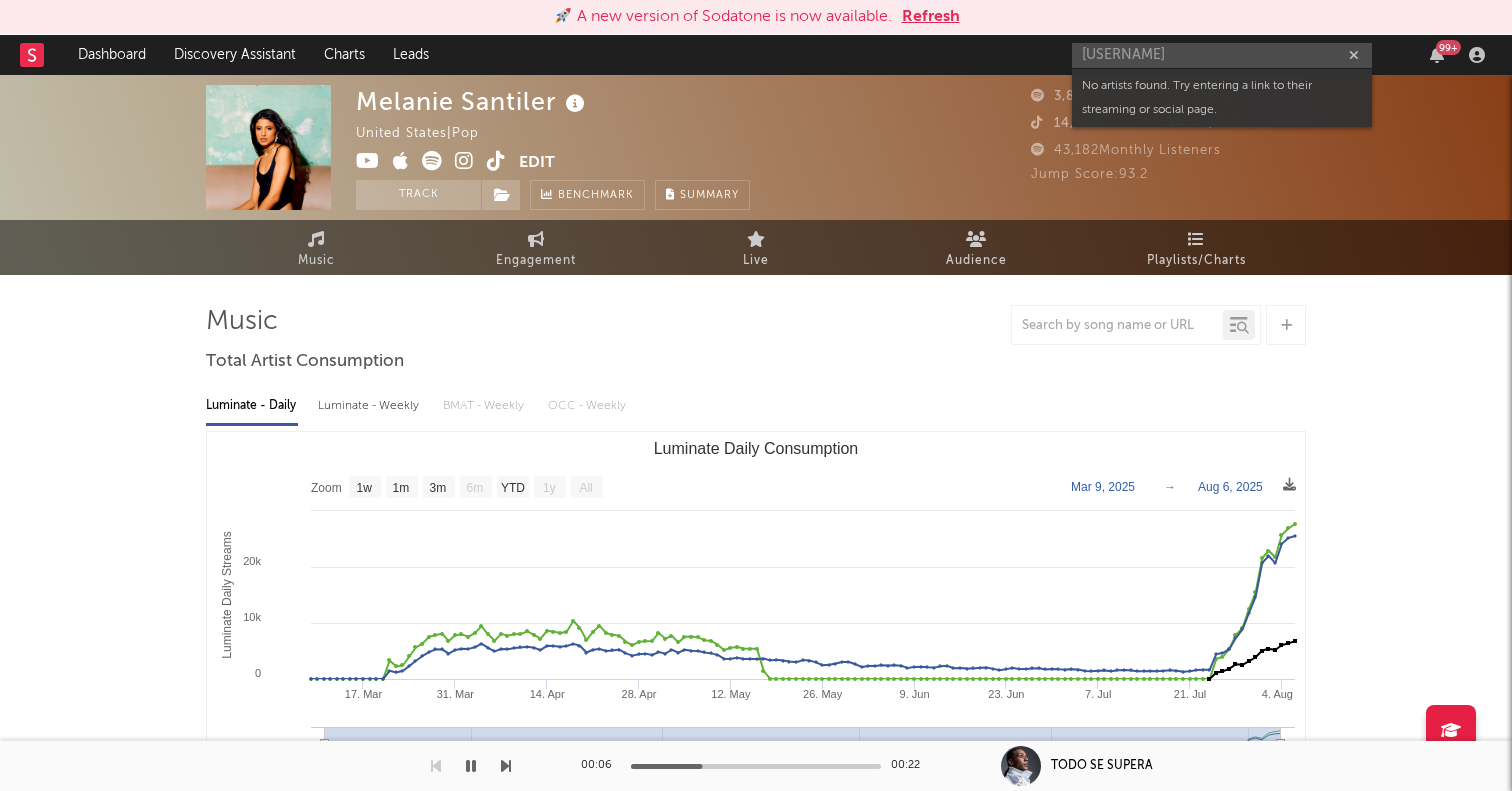 click at bounding box center [437, 163] 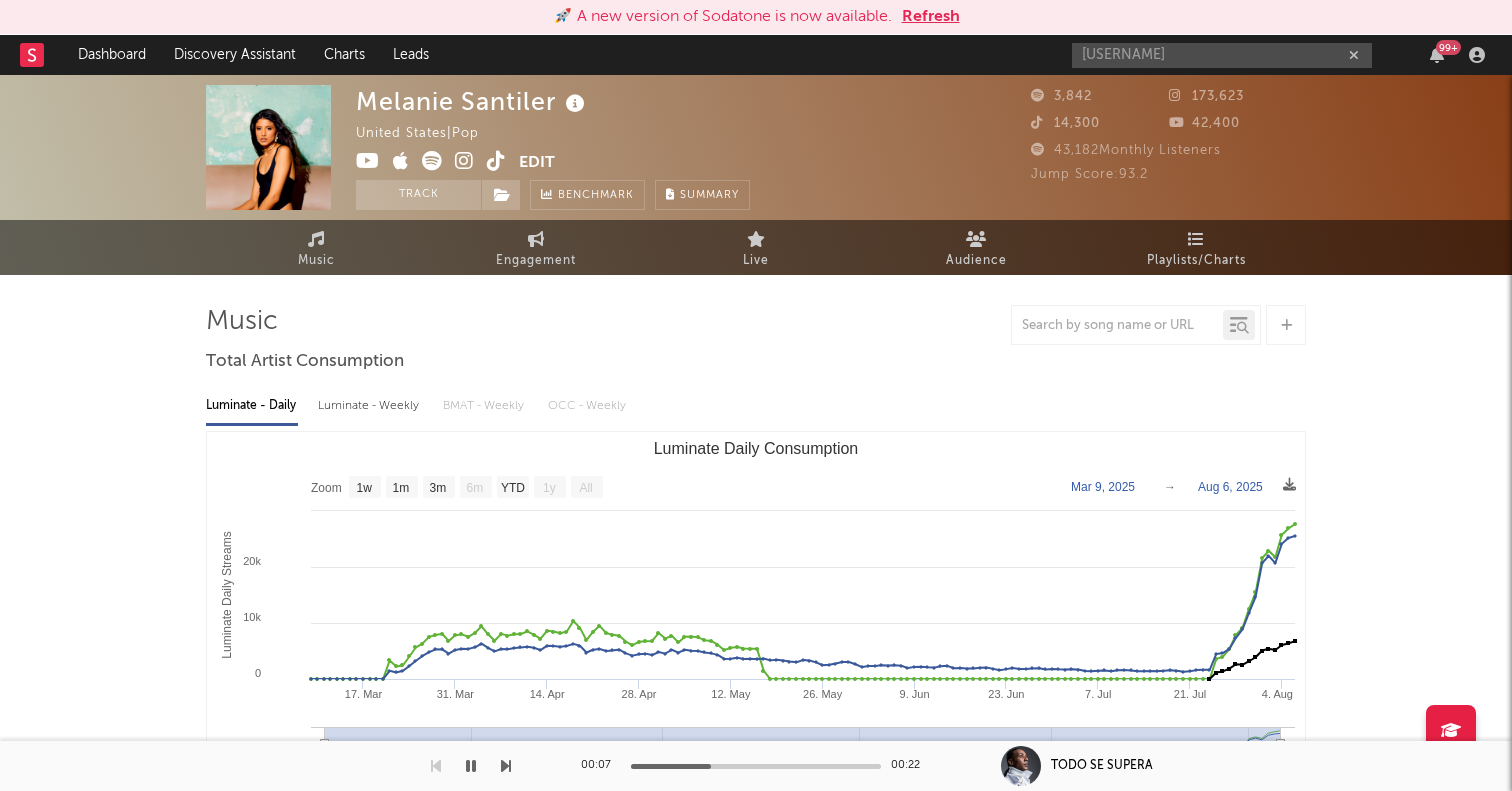 click at bounding box center (432, 161) 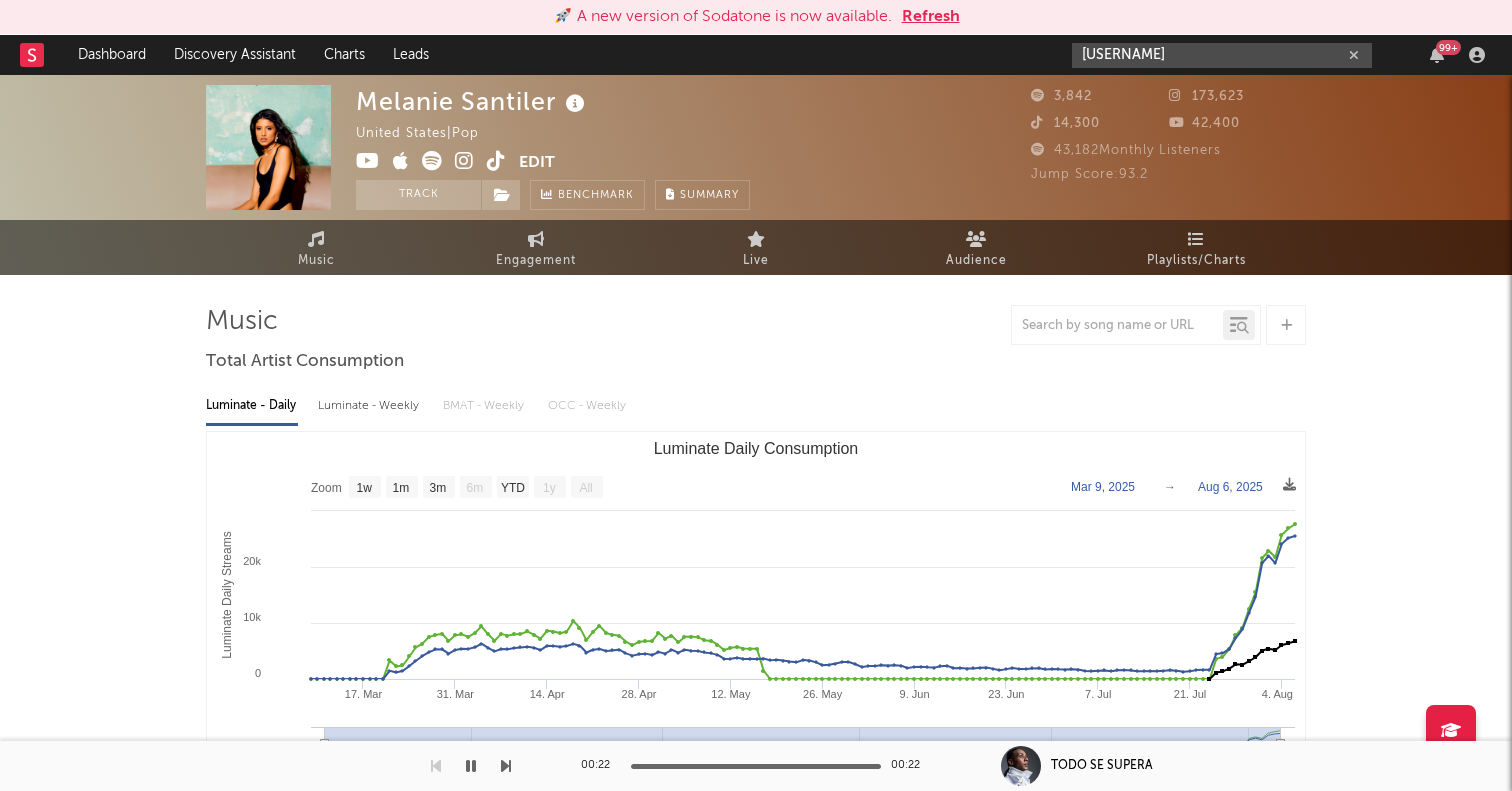 click on "[USERNAME]" at bounding box center (1222, 55) 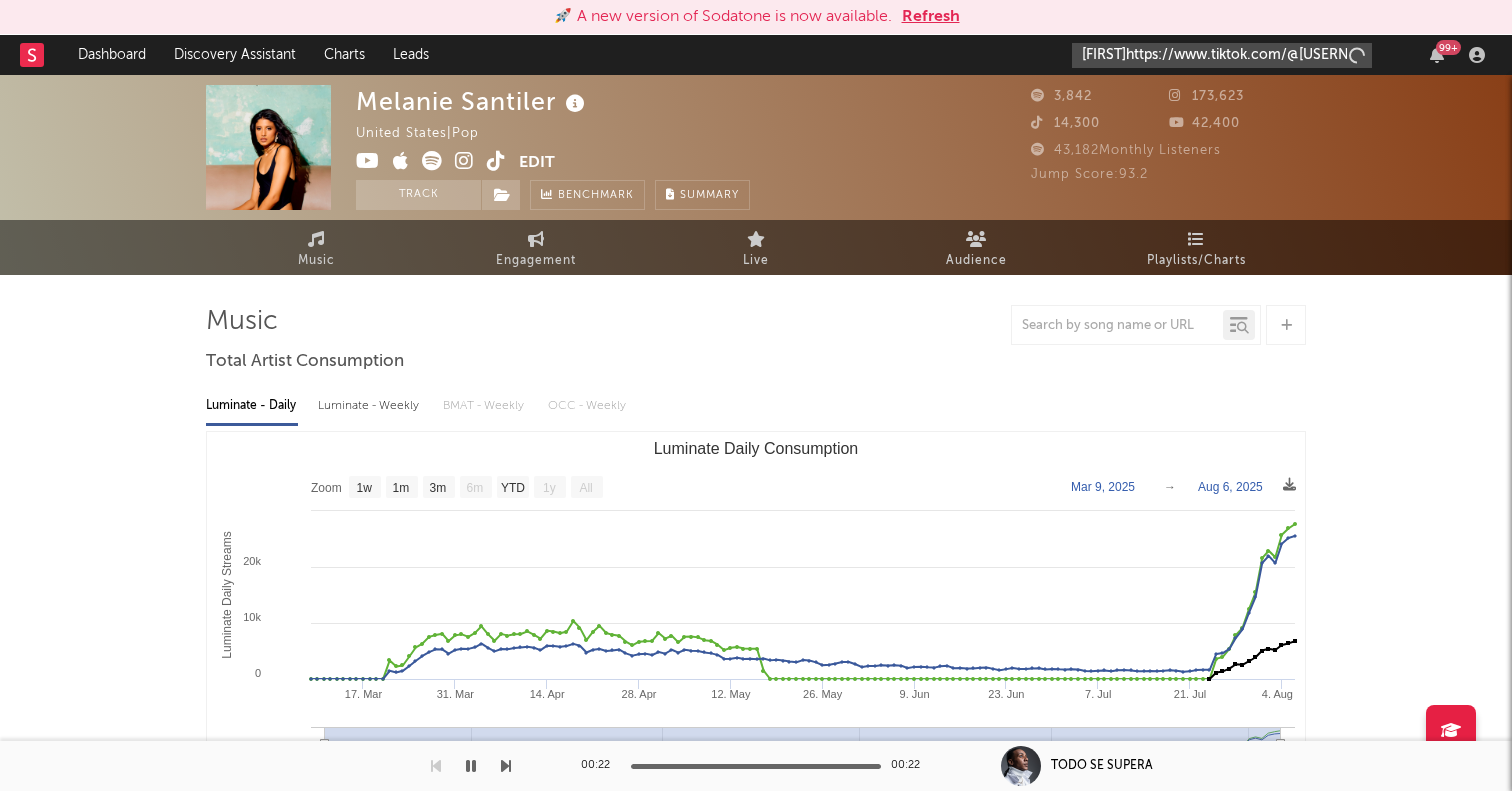 scroll, scrollTop: 0, scrollLeft: 17, axis: horizontal 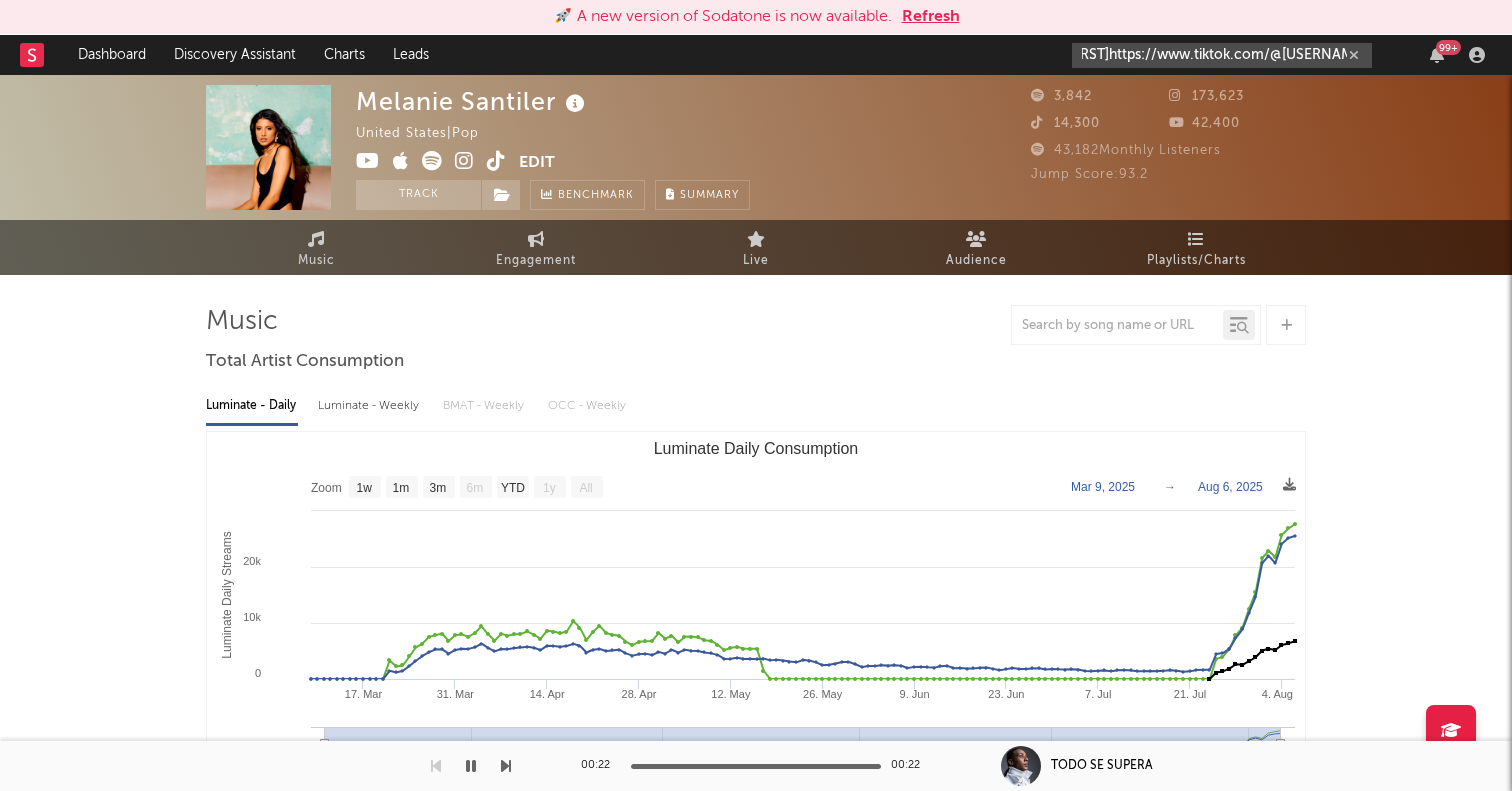 type on "[FIRST]https://www.tiktok.com/@[USERNAME]" 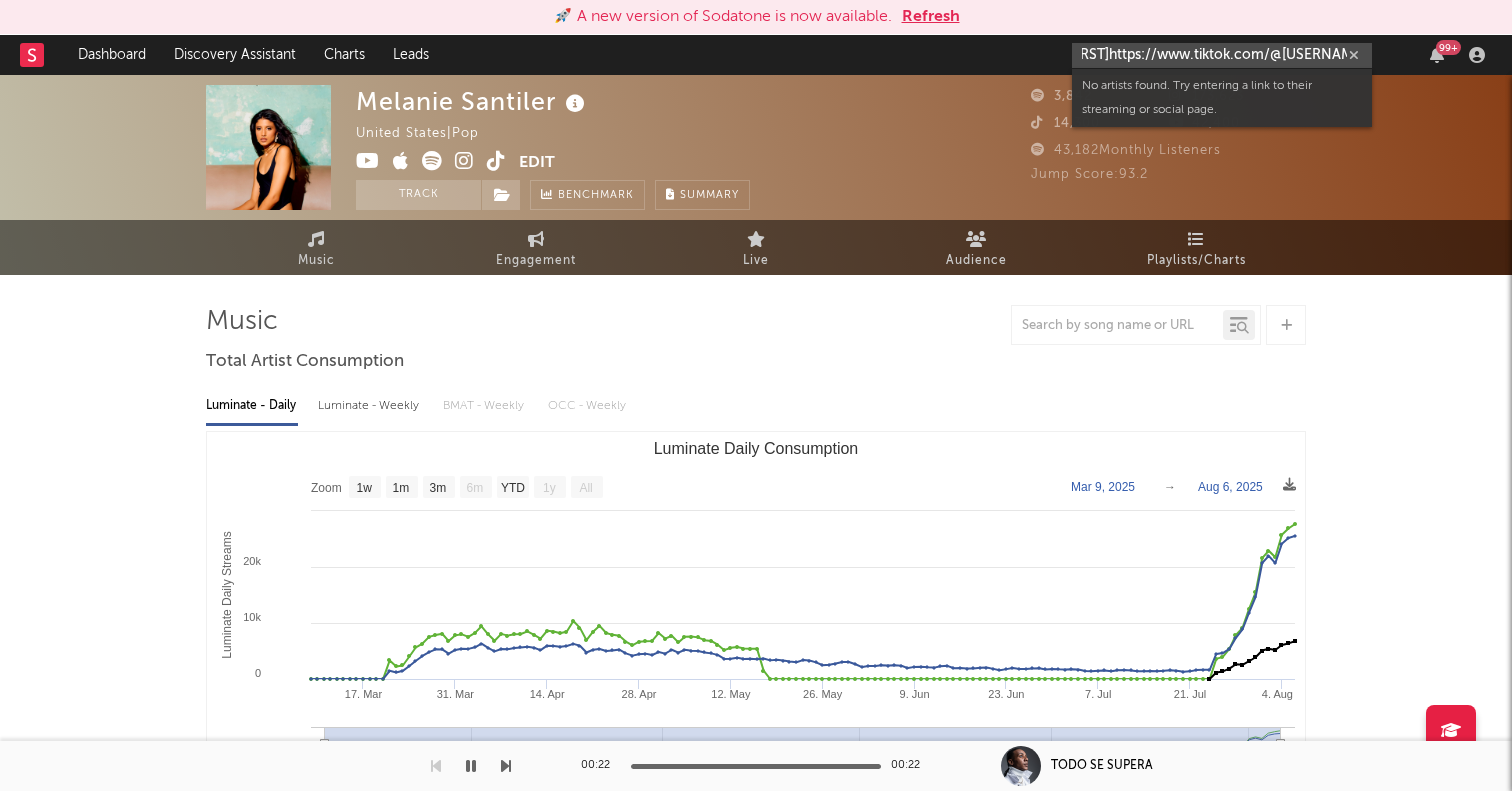 scroll, scrollTop: 0, scrollLeft: 0, axis: both 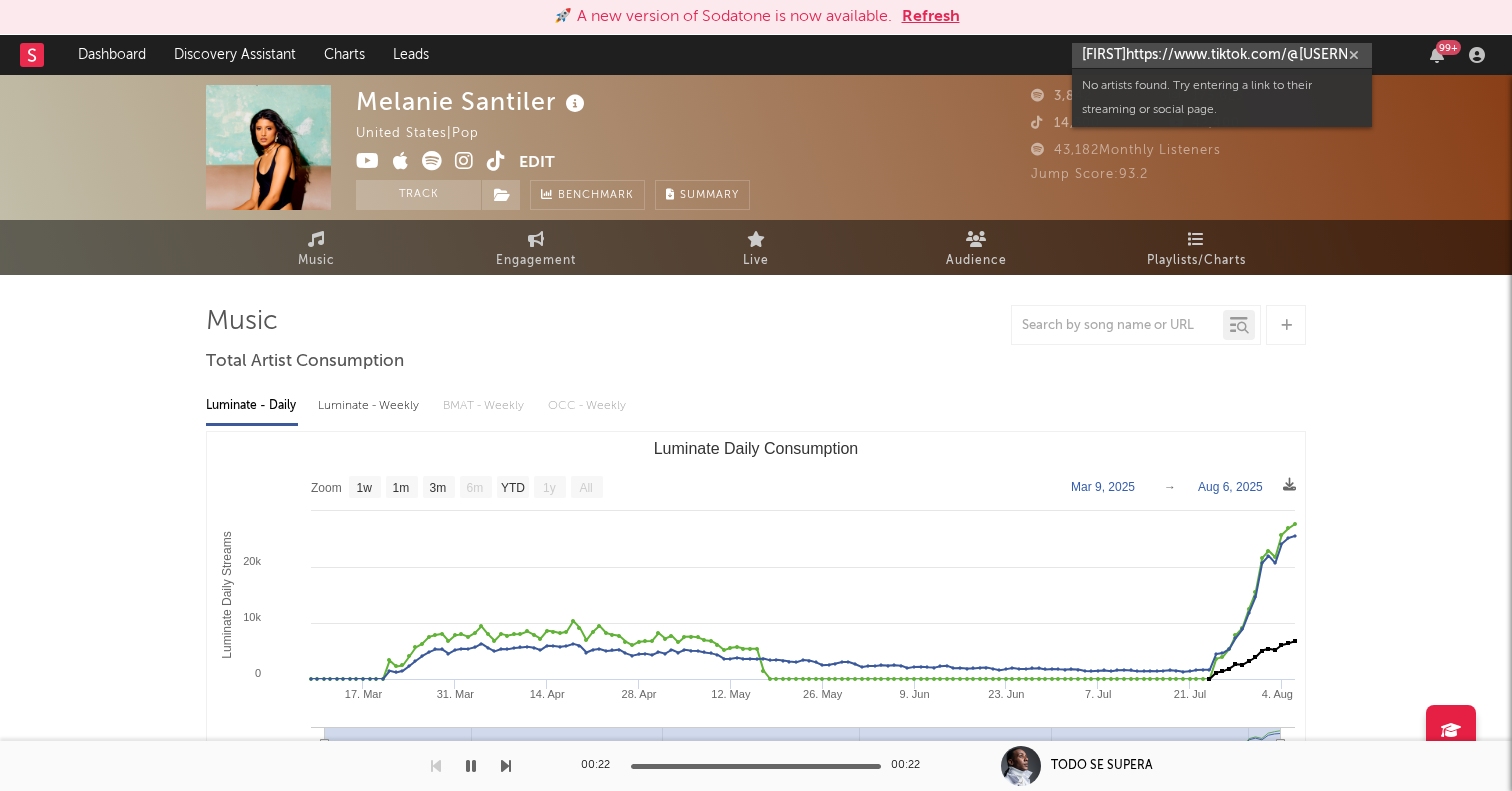 click on "[FIRST]https://www.tiktok.com/@[USERNAME]" at bounding box center (1222, 55) 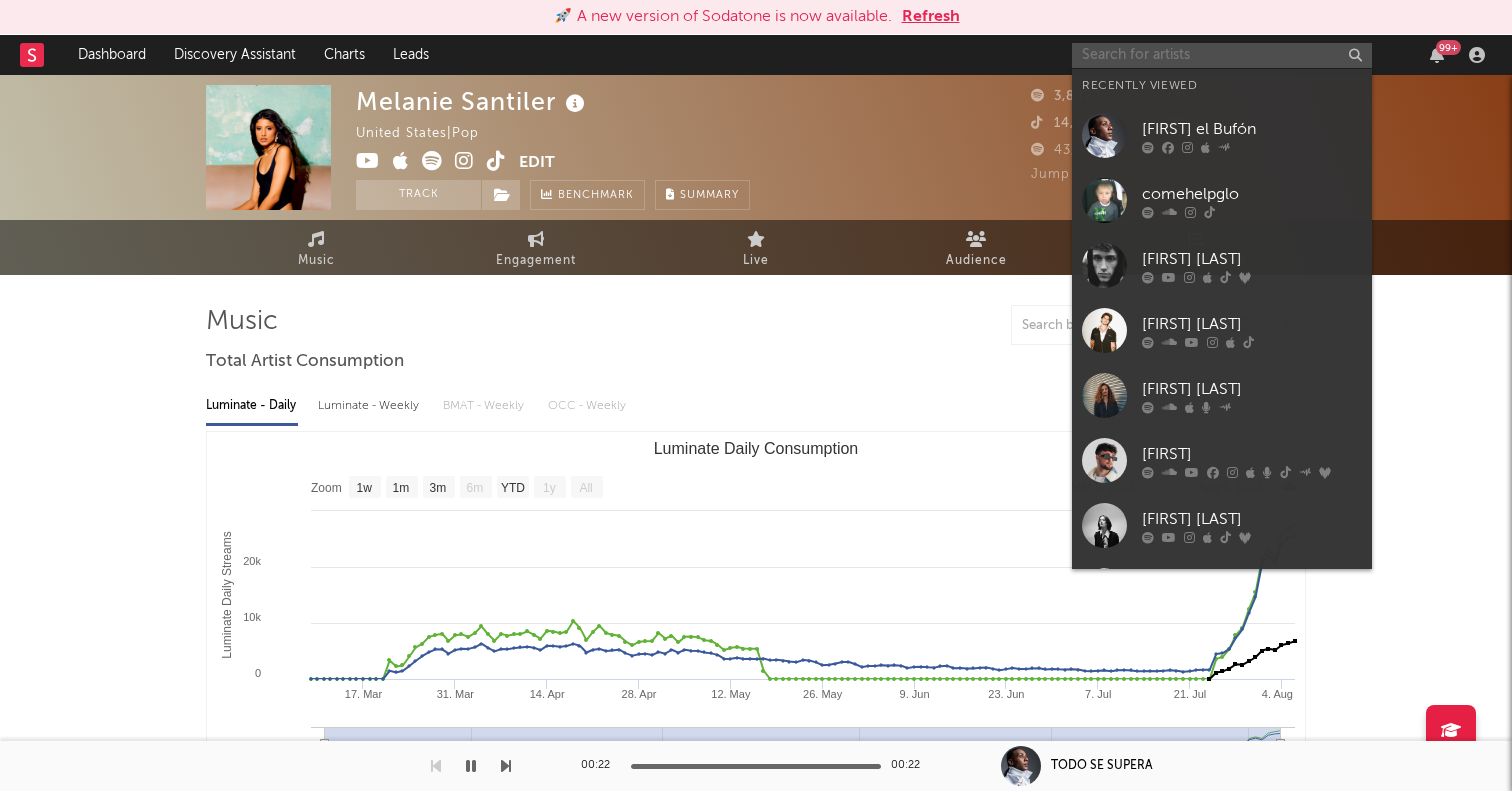 paste on "https://www.tiktok.com/@[USERNAME]" 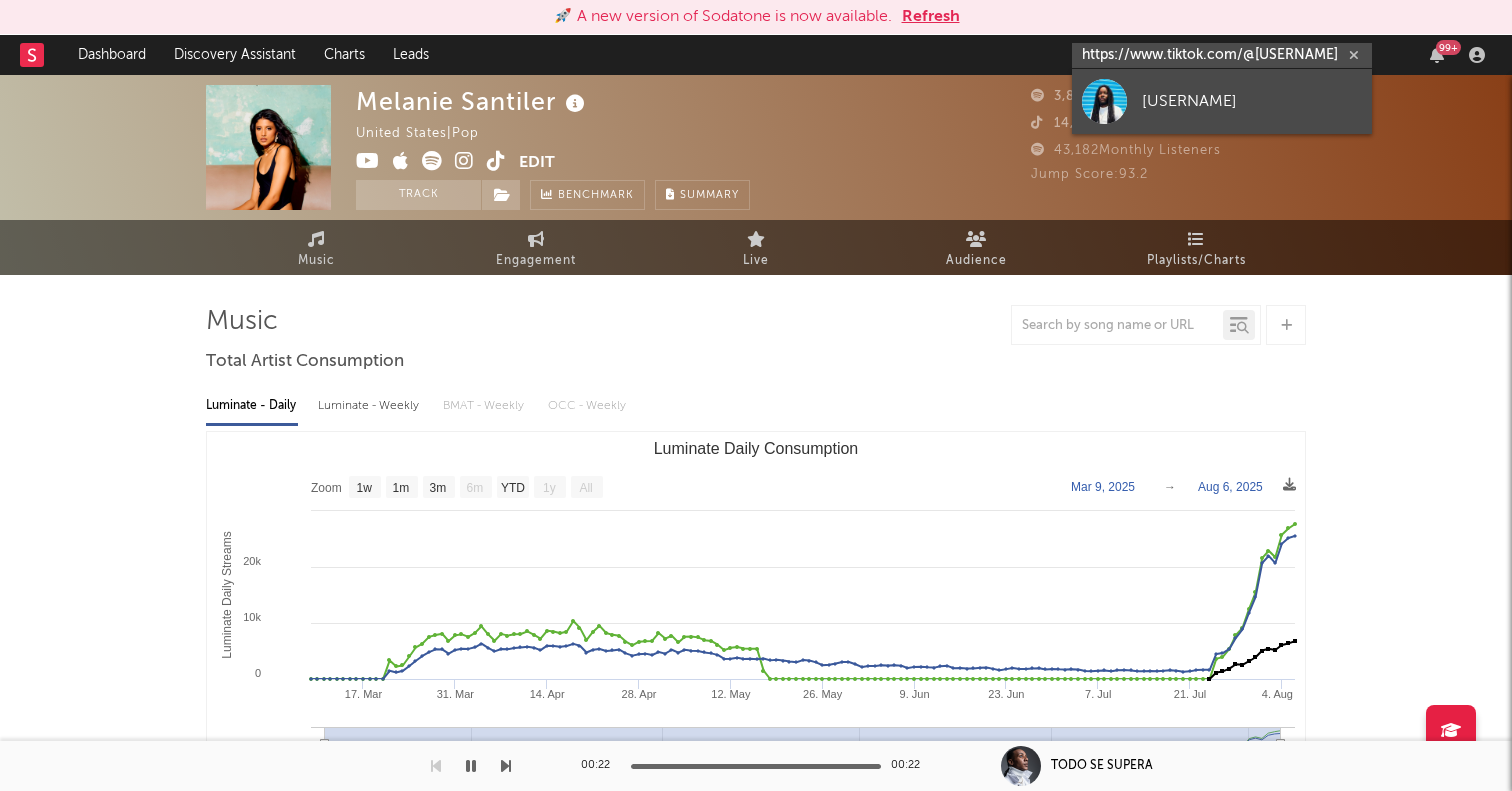 type on "https://www.tiktok.com/@[USERNAME]" 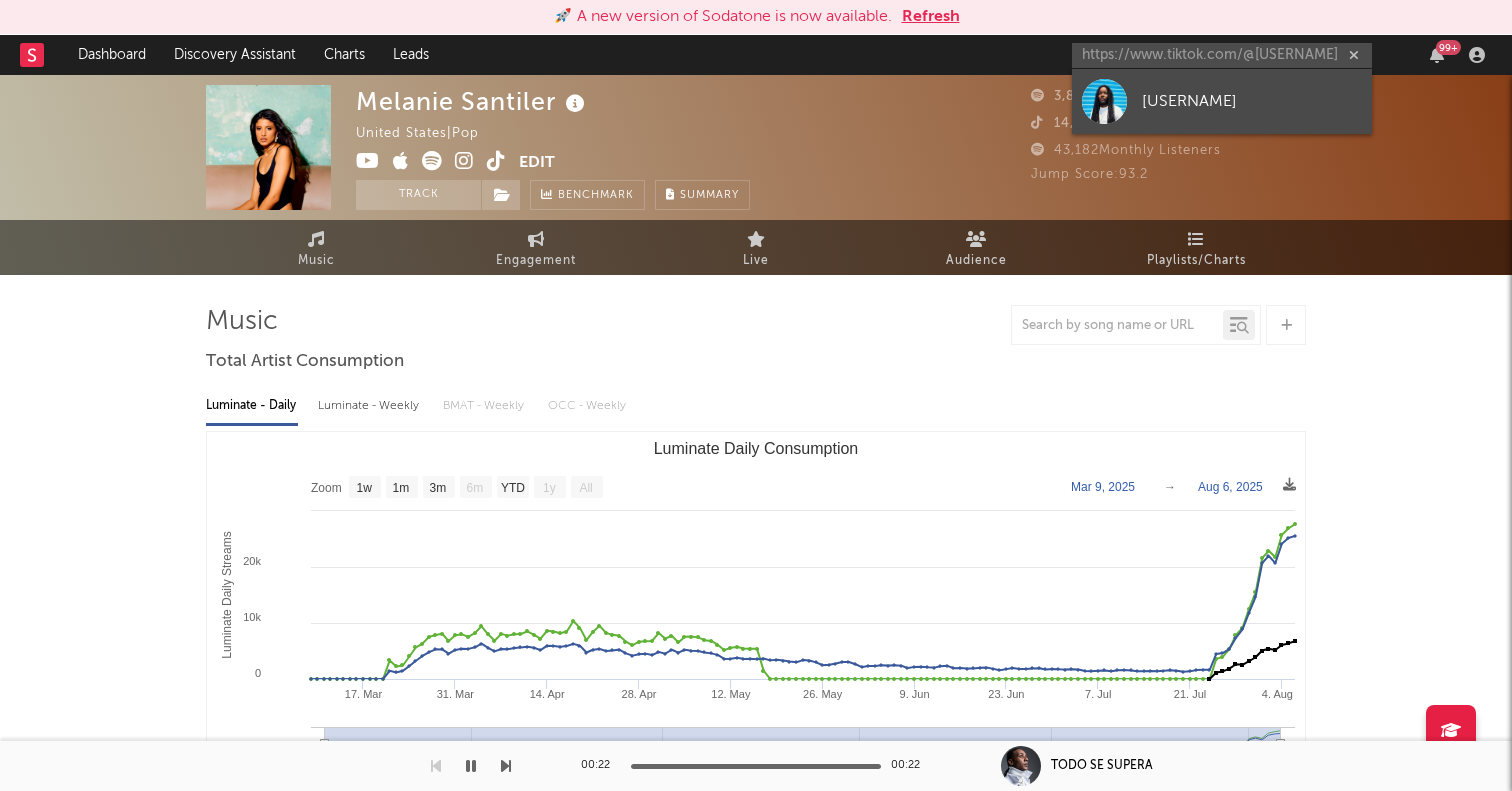 click at bounding box center [1104, 101] 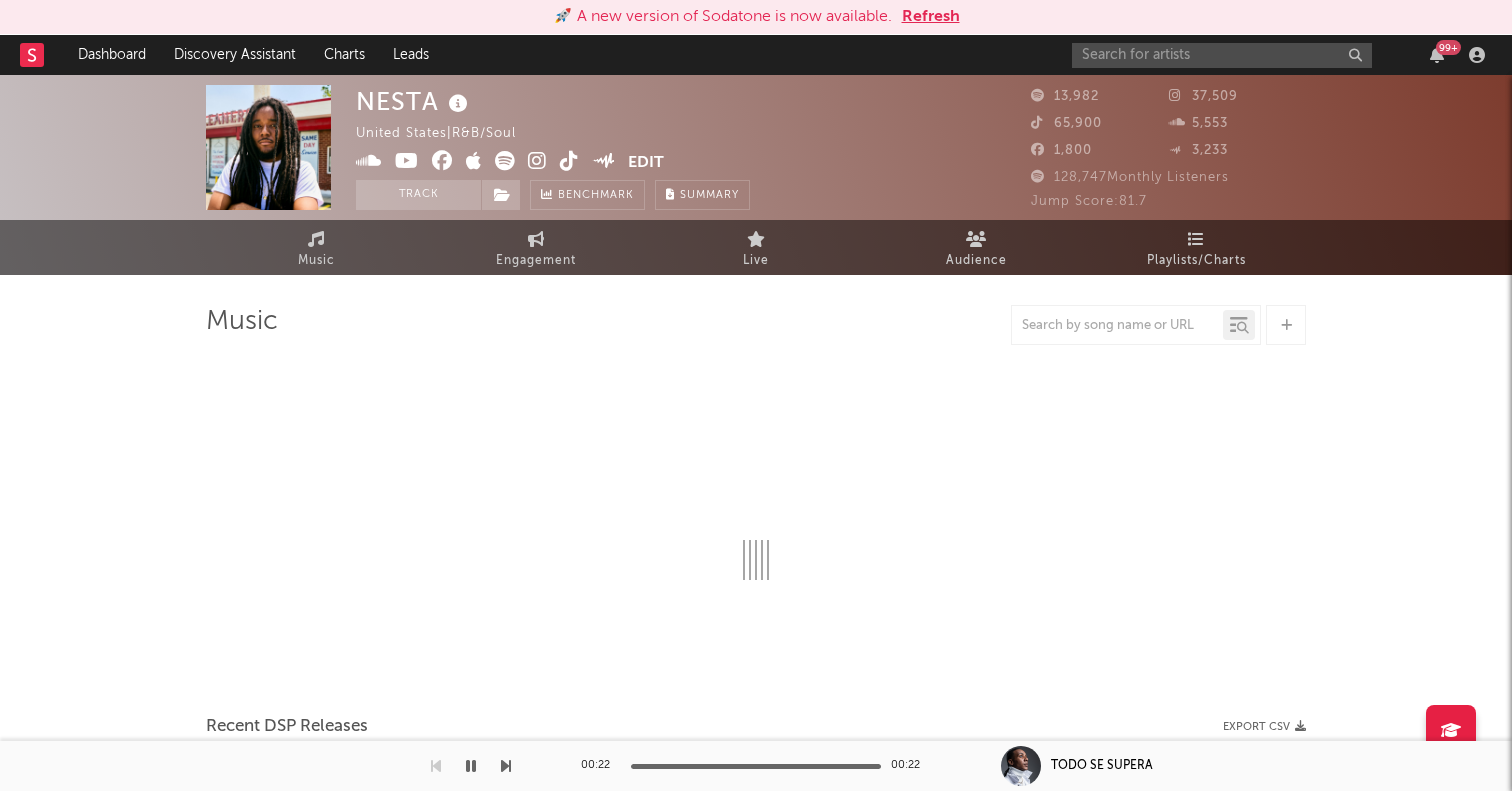 click at bounding box center (505, 161) 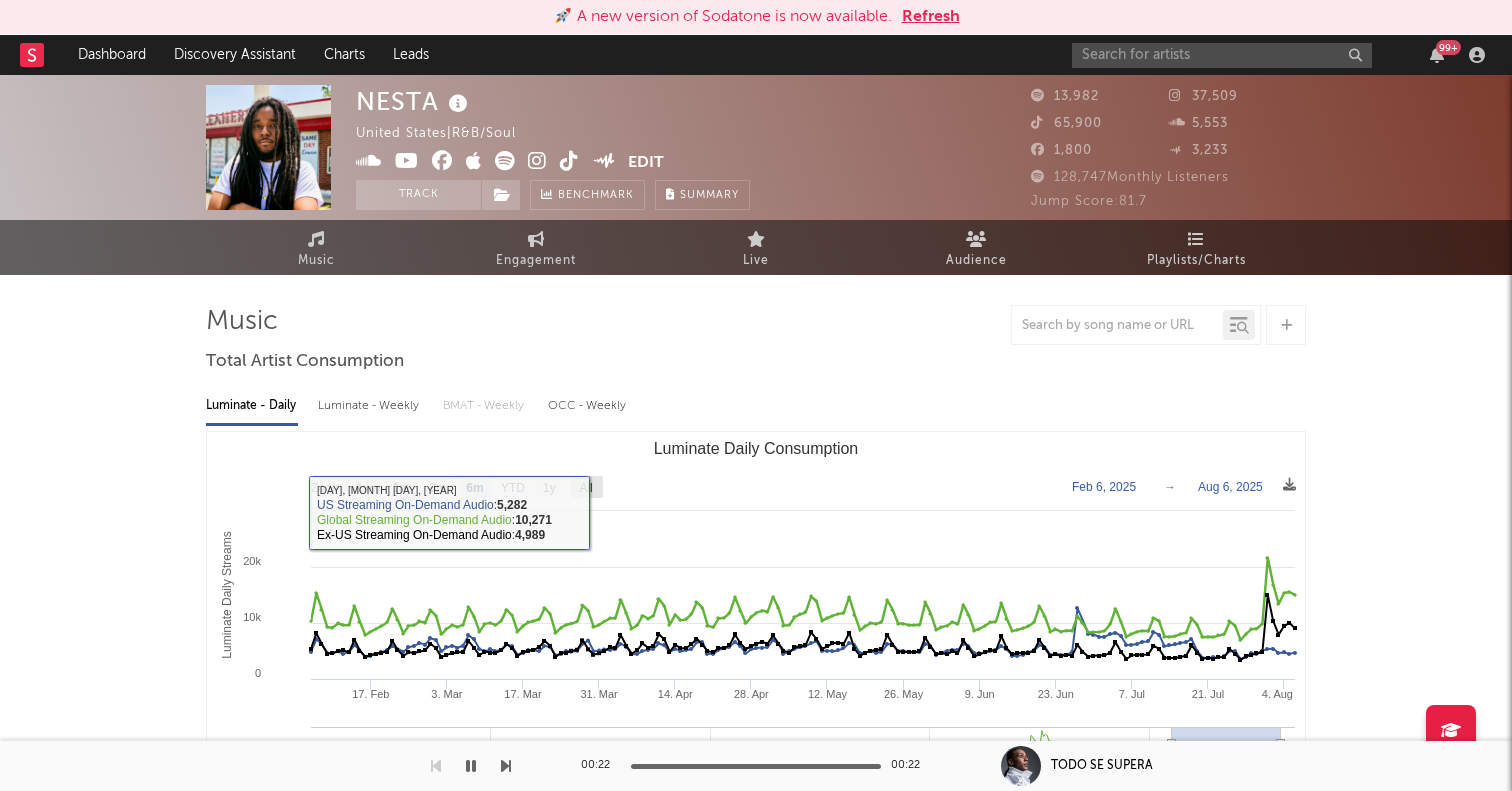 click 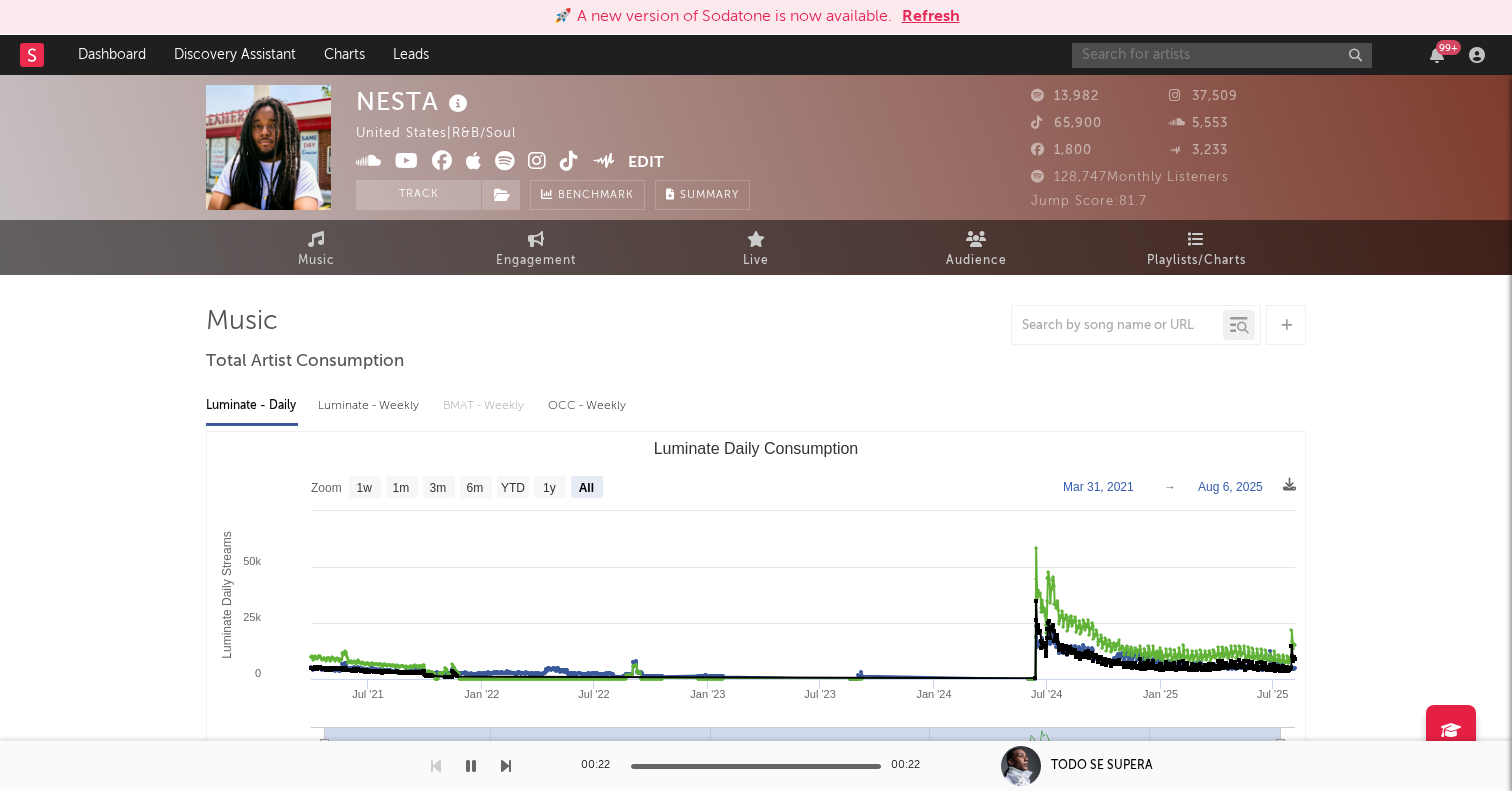 click at bounding box center (1222, 55) 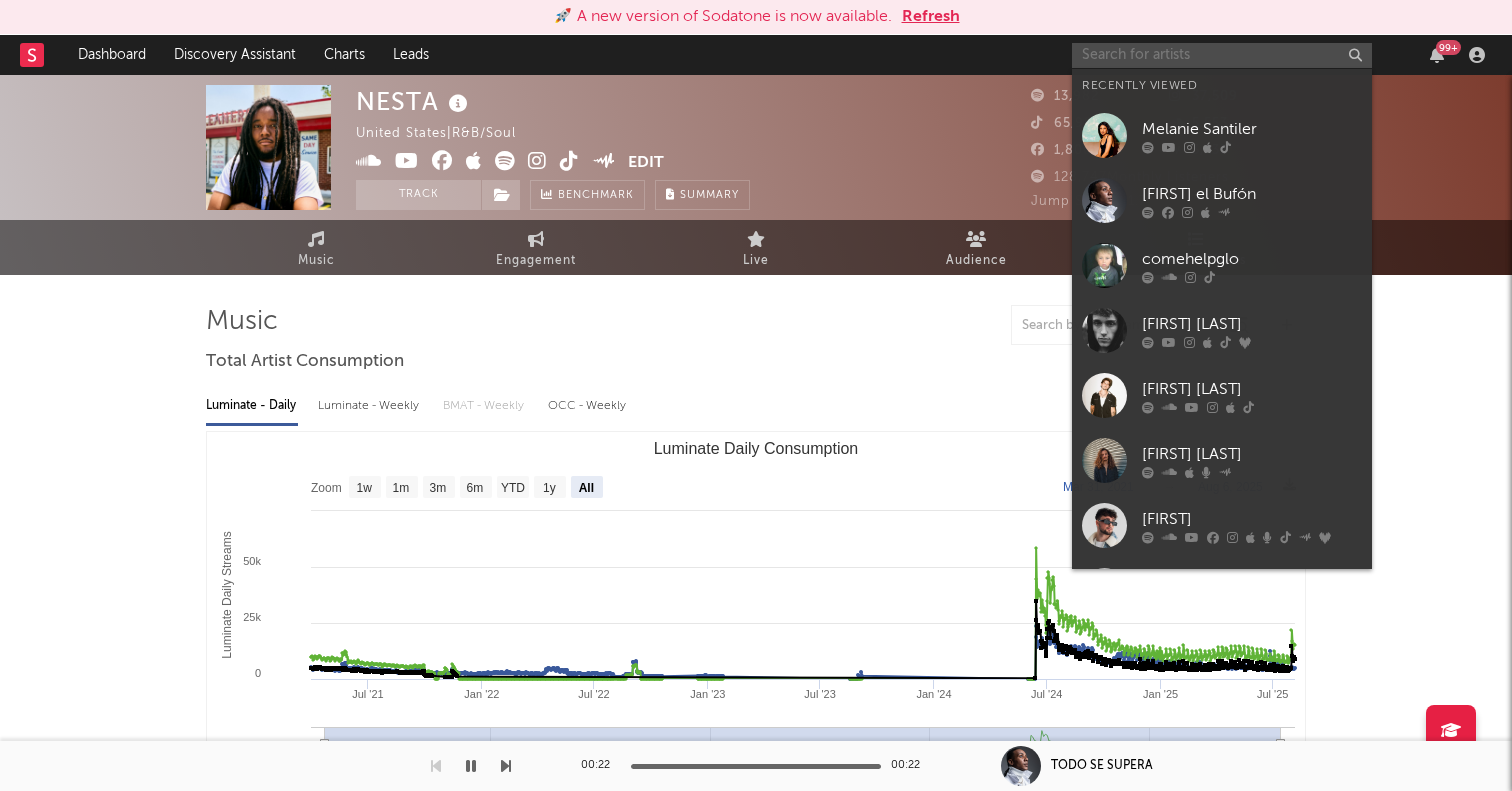 paste on "[USERNAME]" 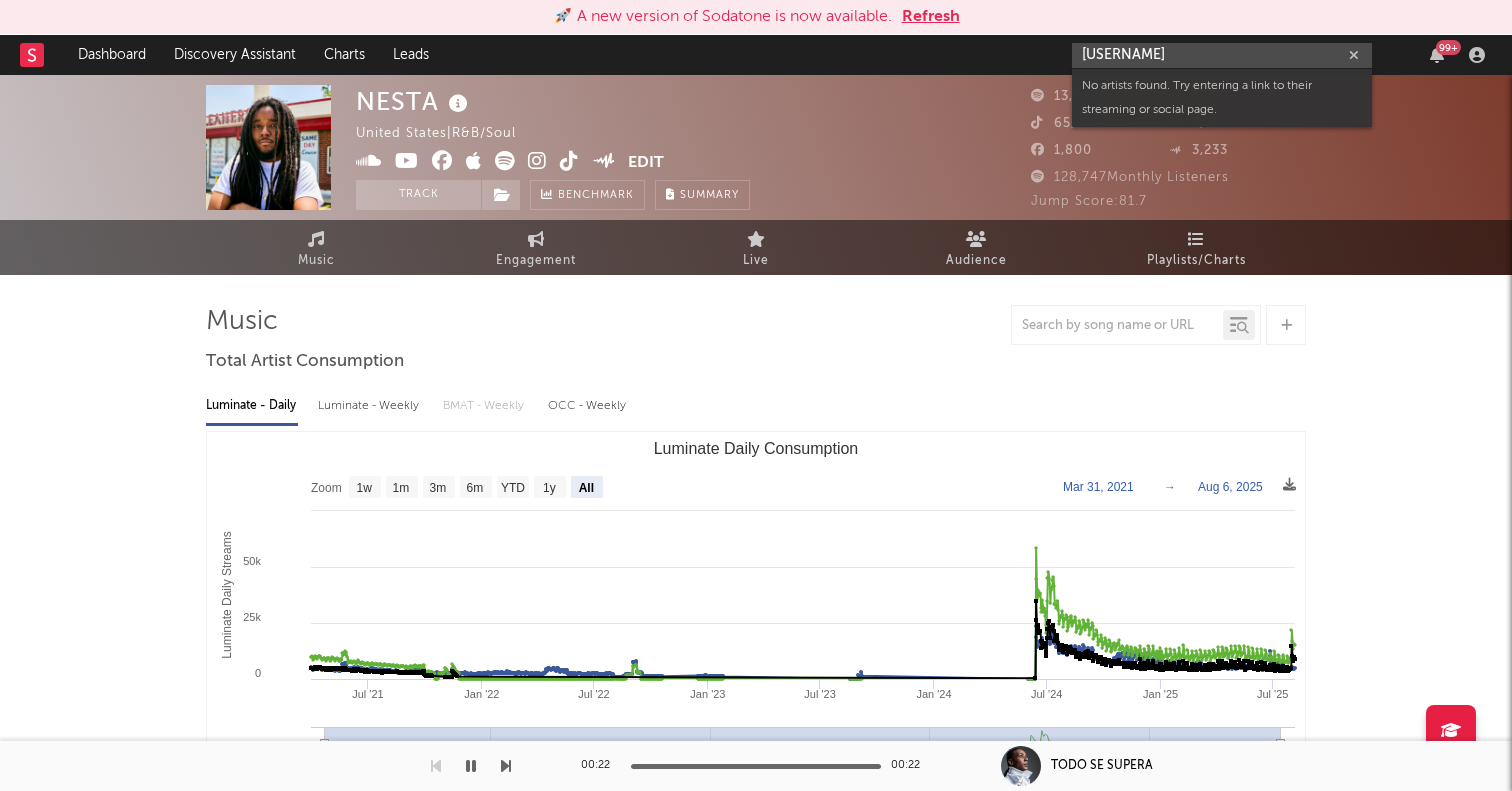 click on "[USERNAME]" at bounding box center [1222, 55] 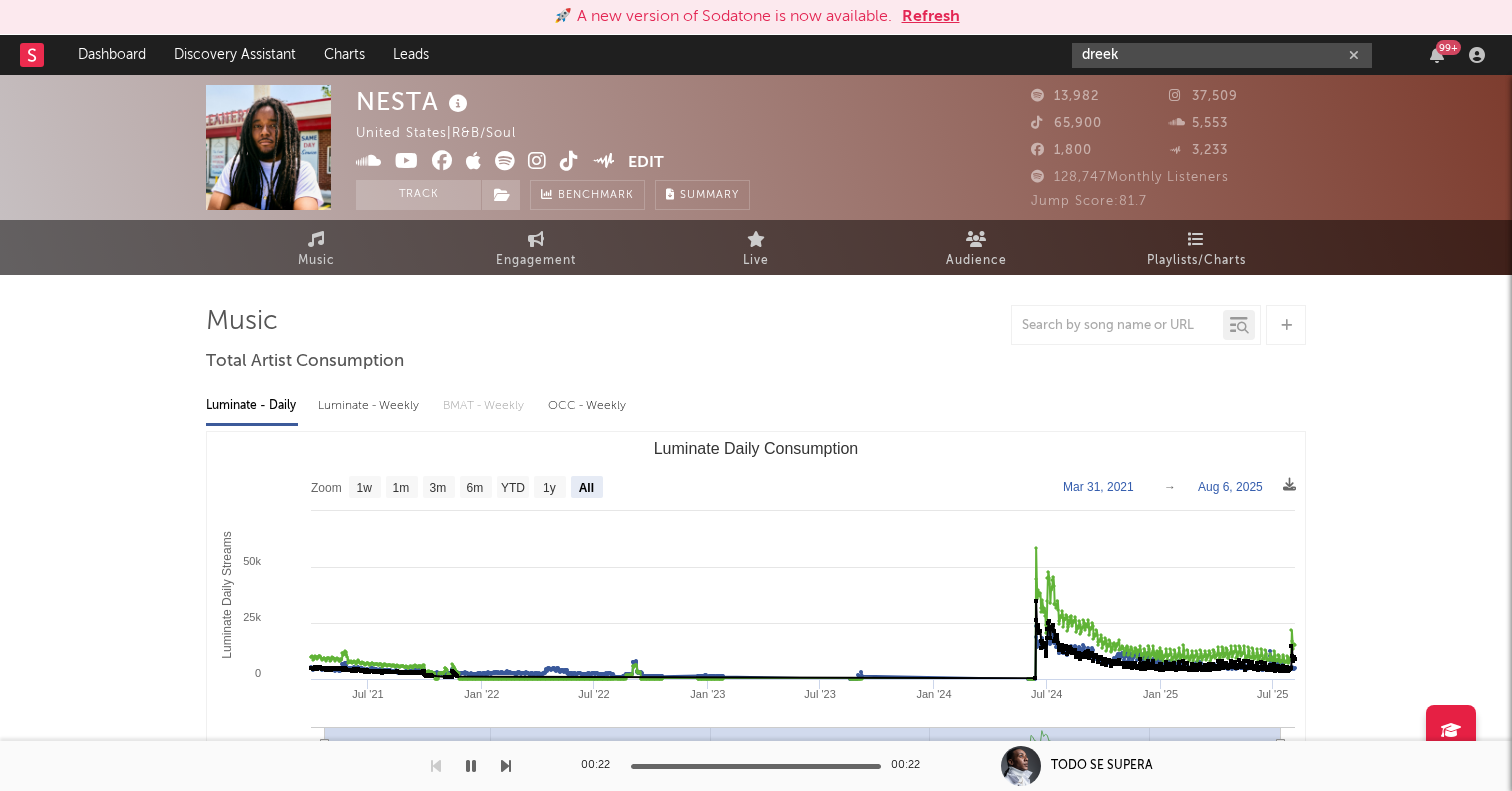 type on "dreek" 